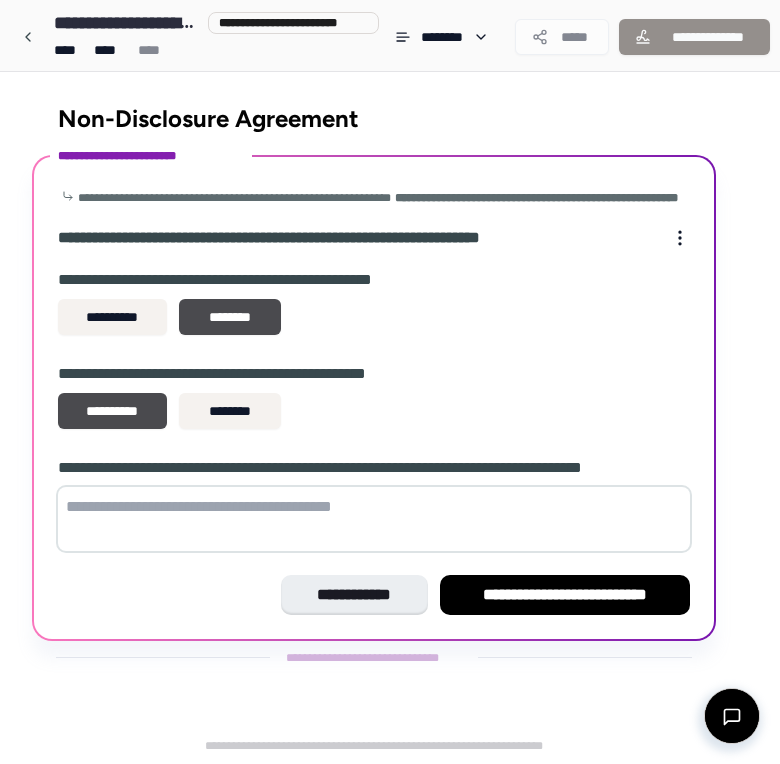 scroll, scrollTop: 0, scrollLeft: 0, axis: both 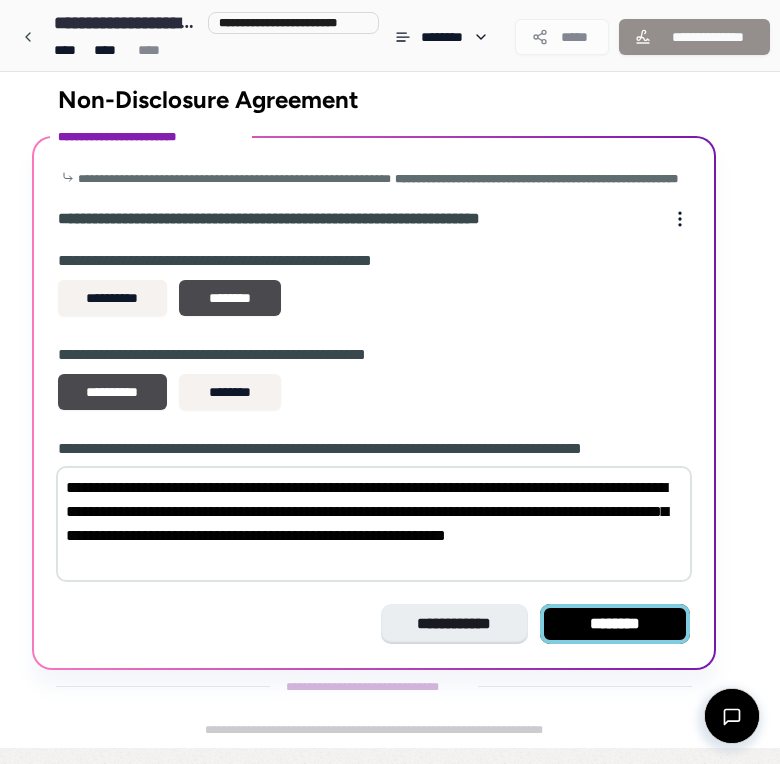 type on "**********" 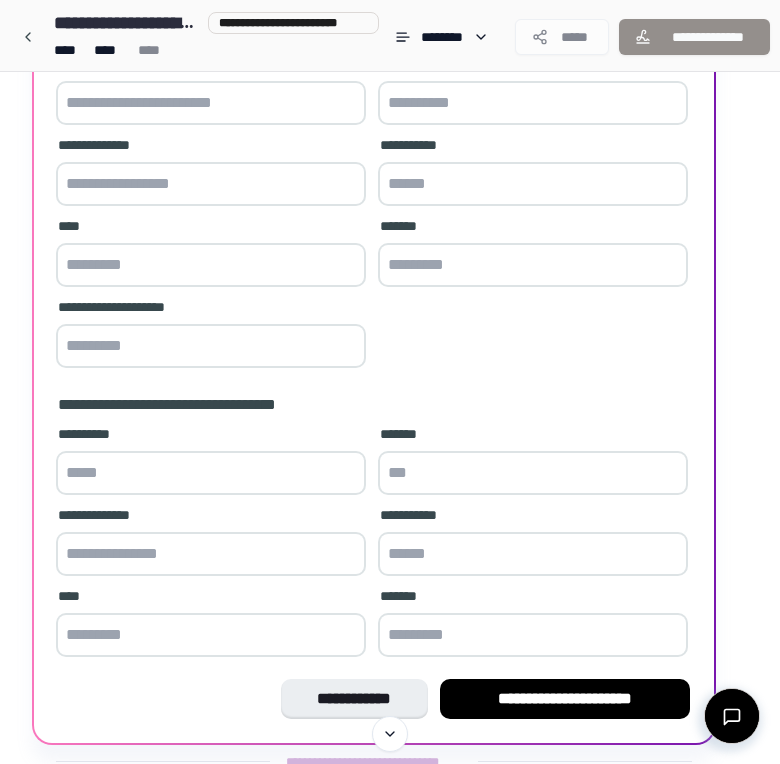 scroll, scrollTop: 307, scrollLeft: 0, axis: vertical 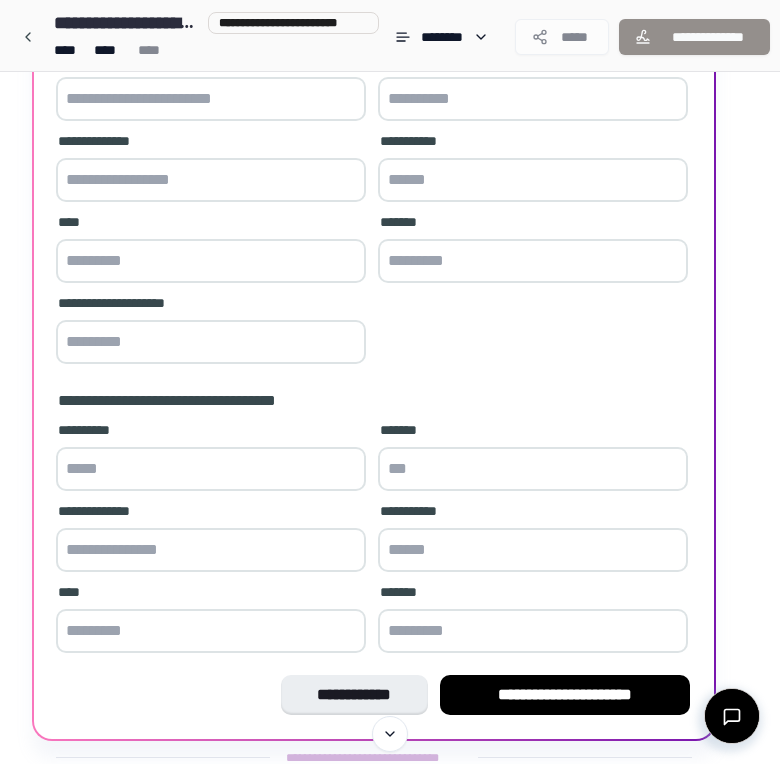 click at bounding box center (211, 99) 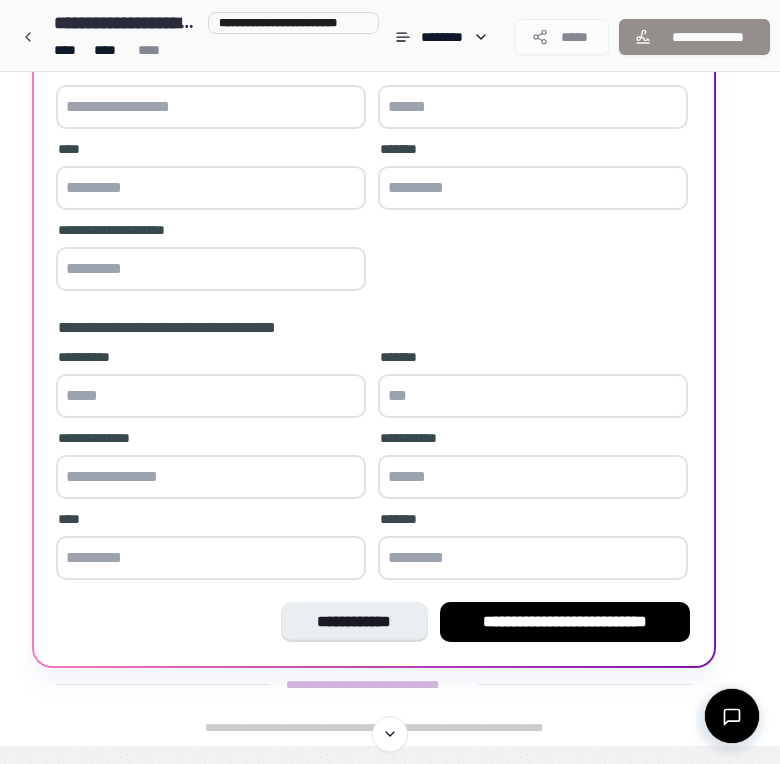 scroll, scrollTop: 384, scrollLeft: 0, axis: vertical 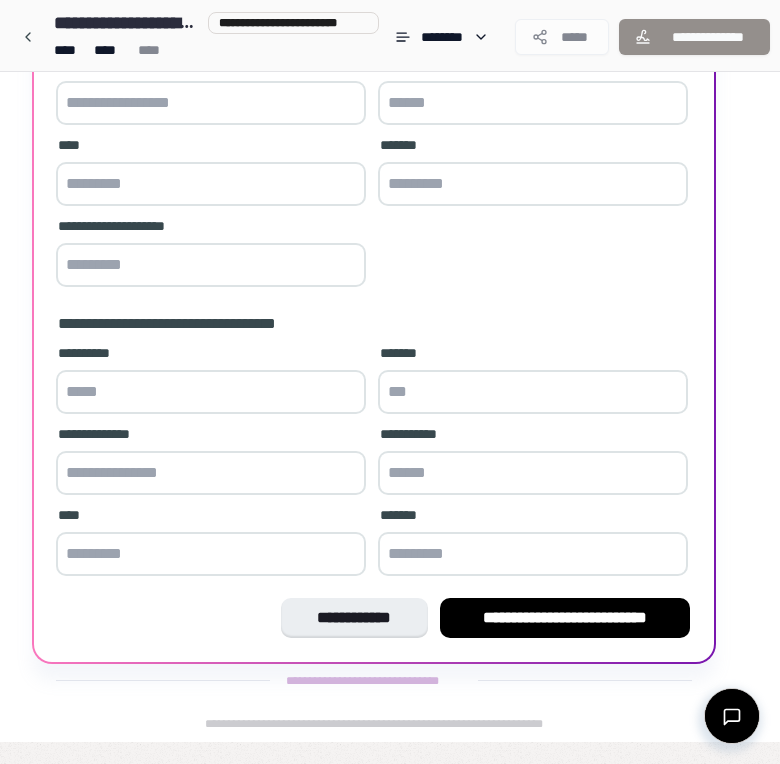 type on "**********" 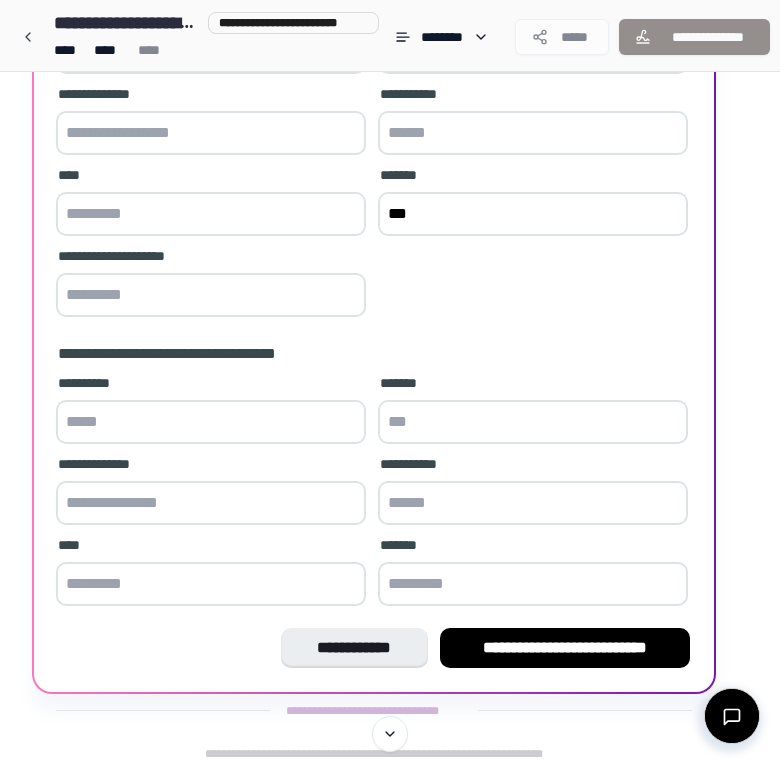 scroll, scrollTop: 351, scrollLeft: 0, axis: vertical 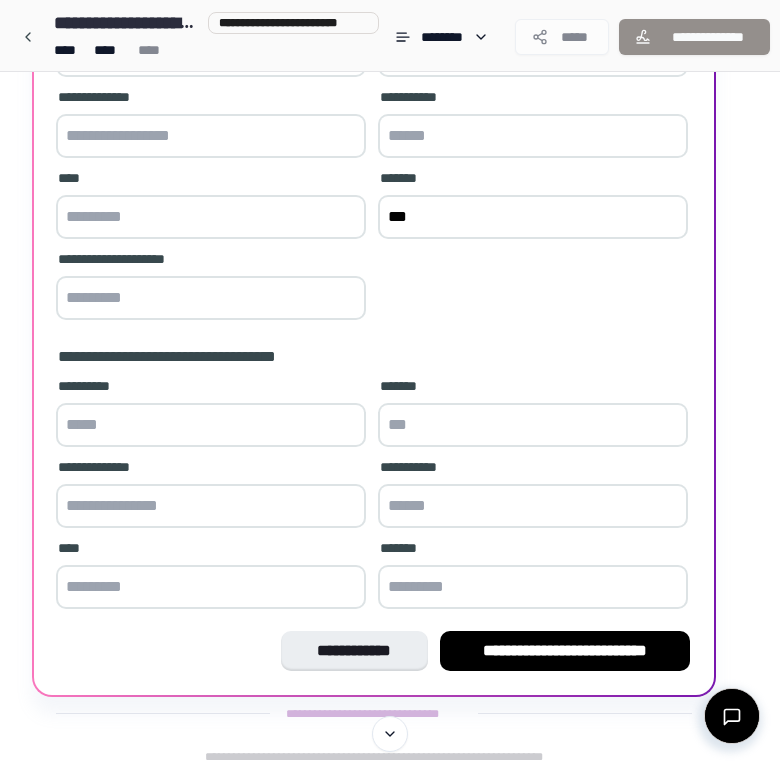 type on "***" 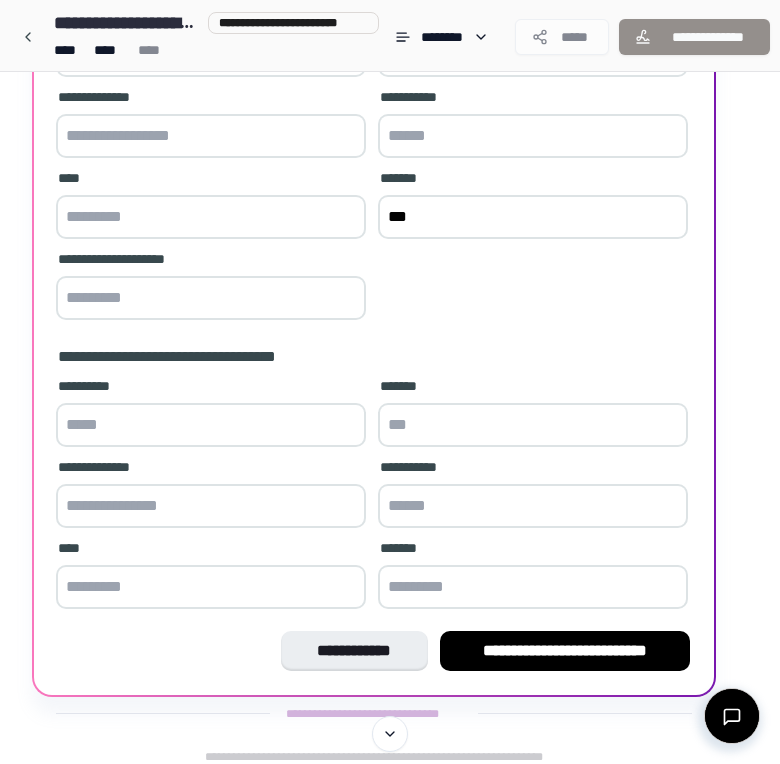 click at bounding box center [211, 298] 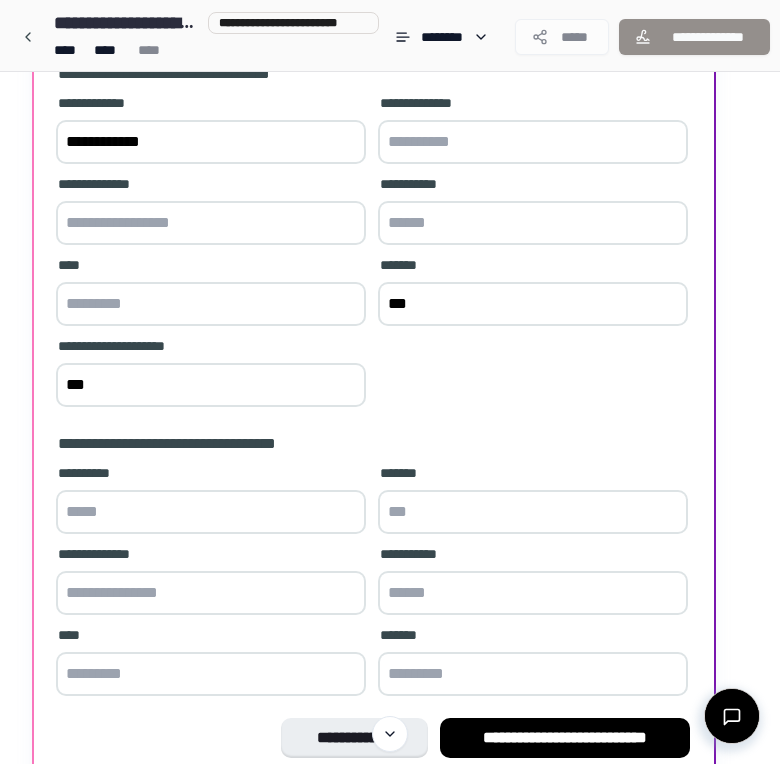 scroll, scrollTop: 249, scrollLeft: 0, axis: vertical 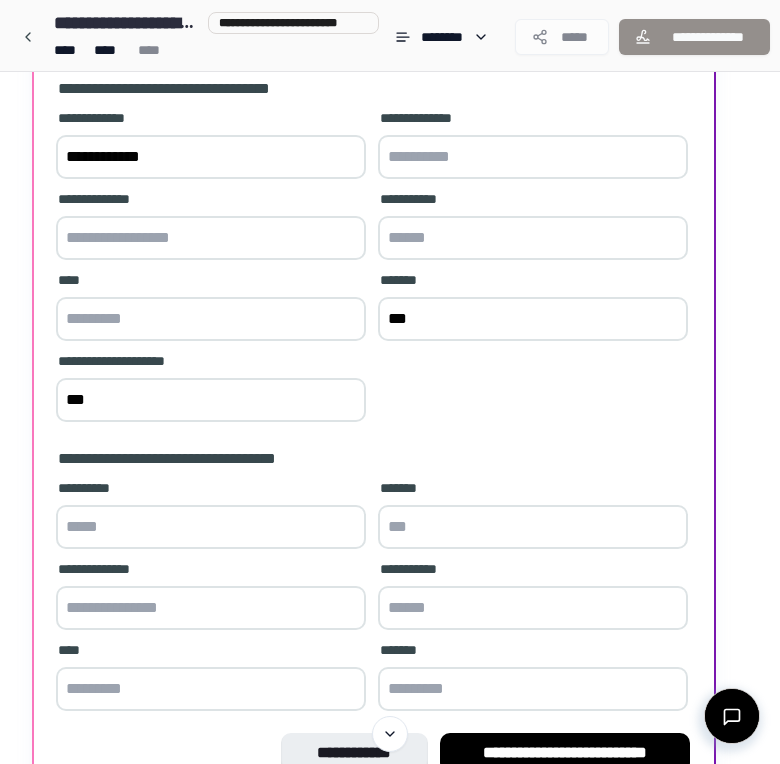 type on "***" 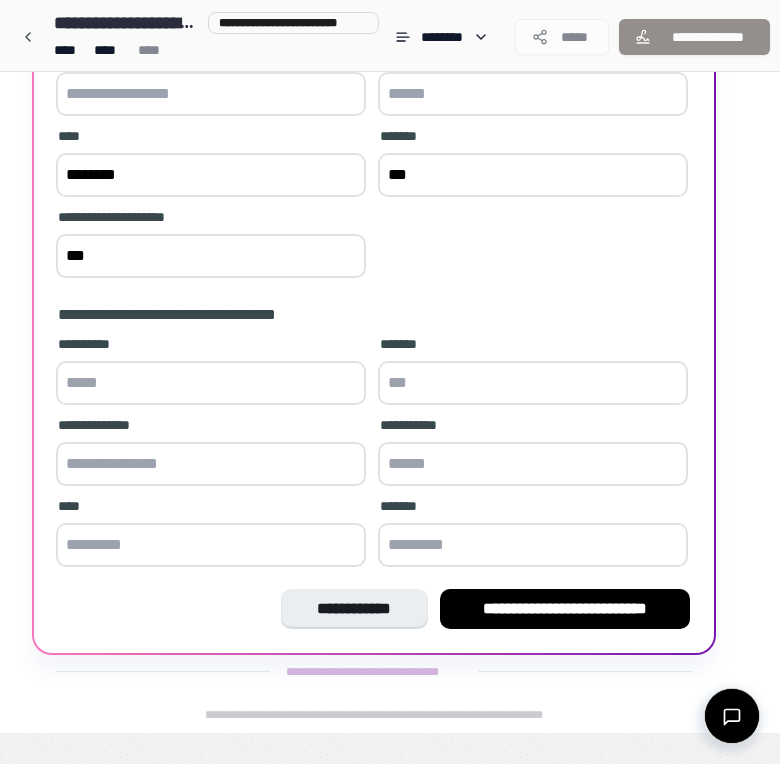 scroll, scrollTop: 393, scrollLeft: 0, axis: vertical 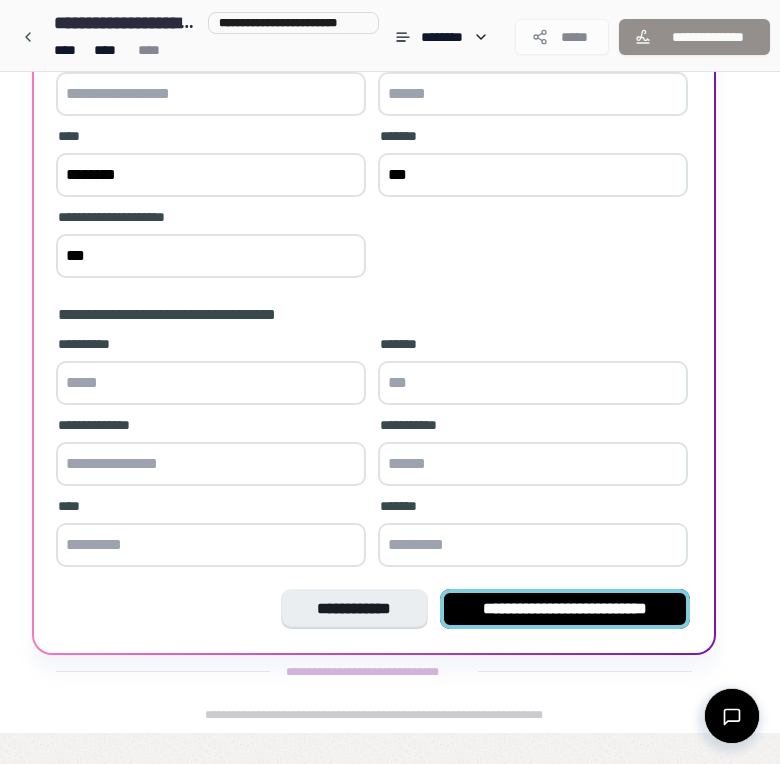 type on "********" 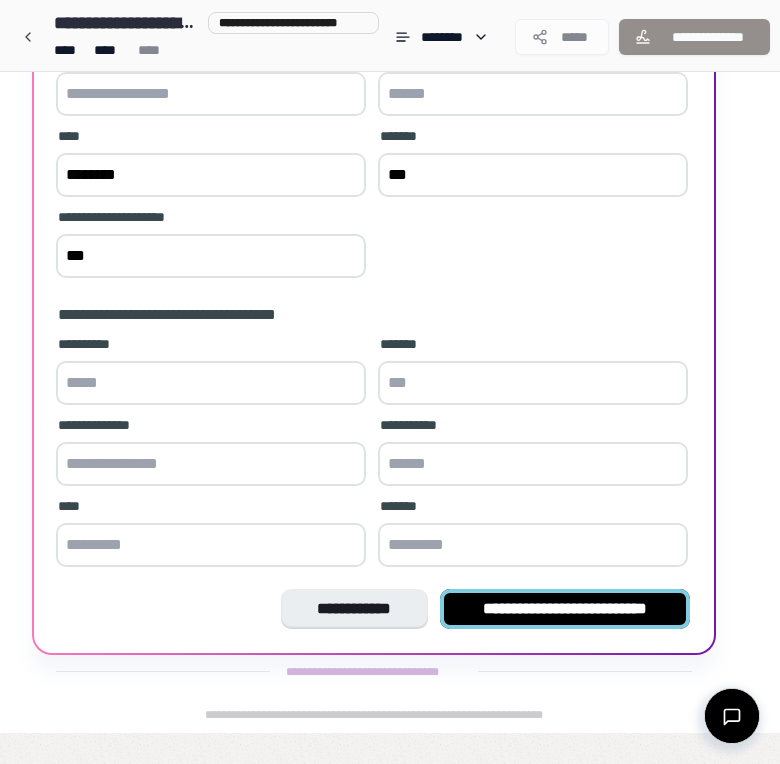 click on "**********" at bounding box center [565, 609] 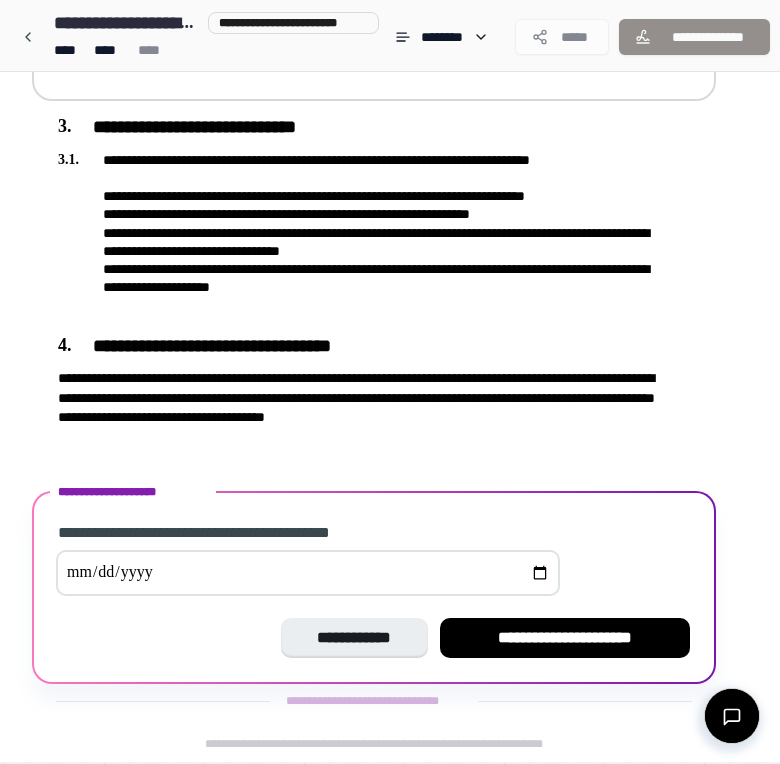 scroll, scrollTop: 828, scrollLeft: 0, axis: vertical 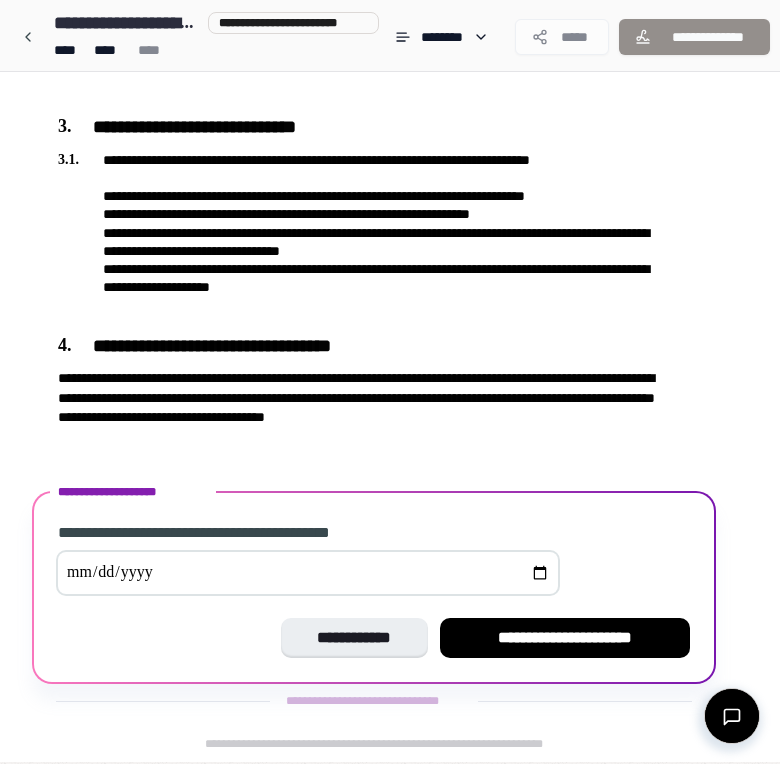 click at bounding box center [308, 573] 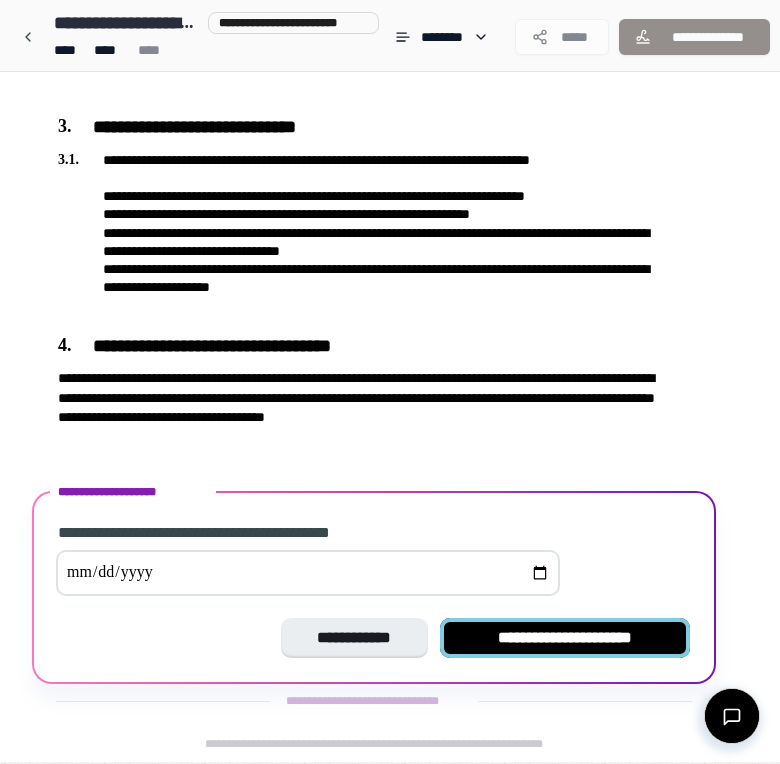click on "**********" at bounding box center [565, 638] 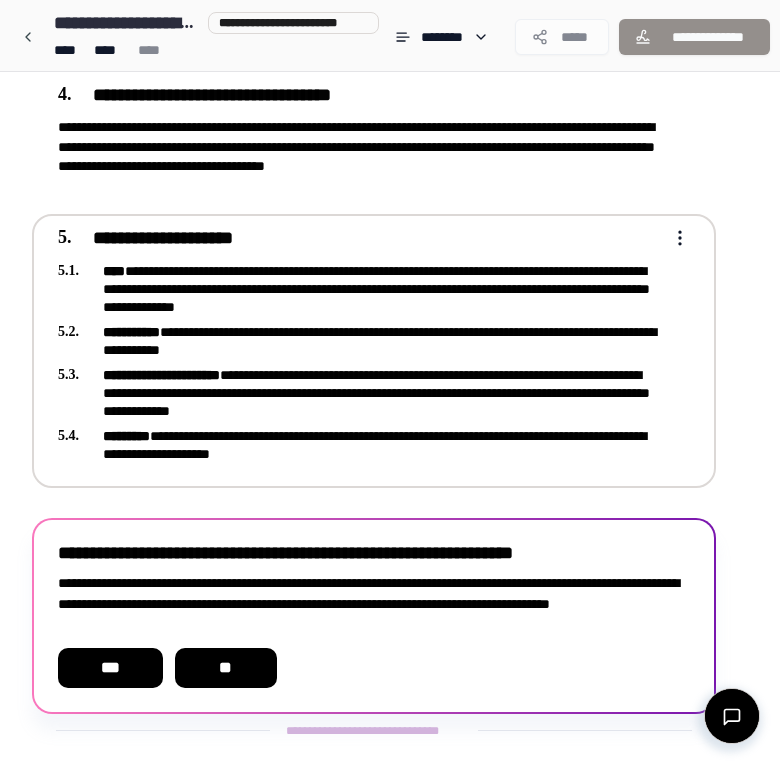 scroll, scrollTop: 1068, scrollLeft: 0, axis: vertical 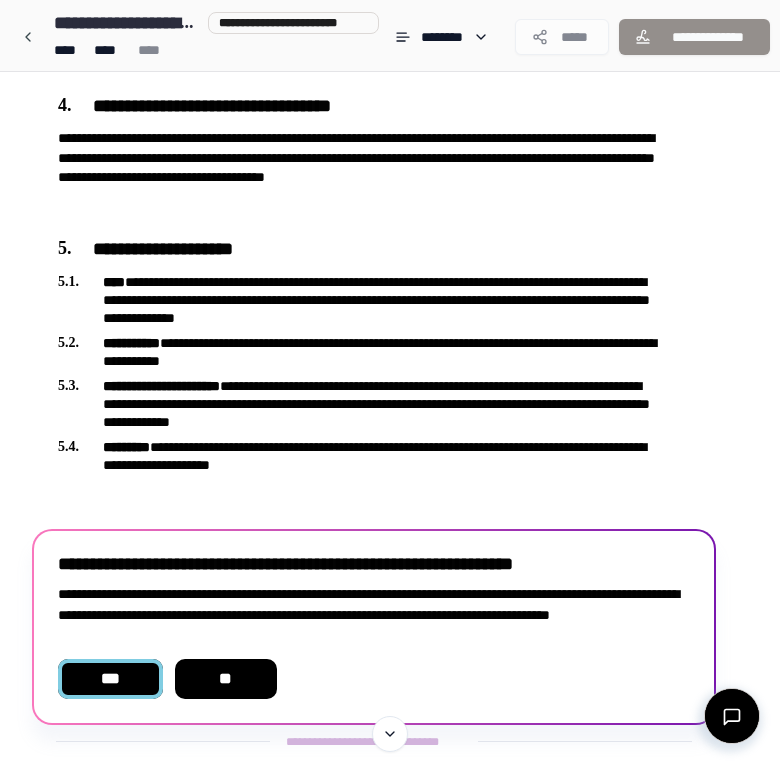 click on "***" at bounding box center [110, 679] 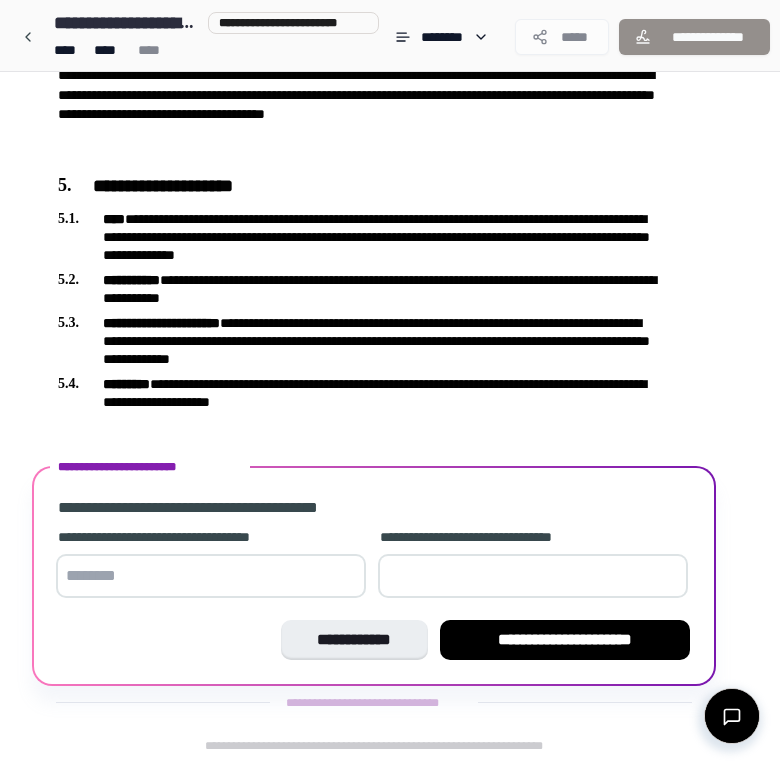 scroll, scrollTop: 1131, scrollLeft: 0, axis: vertical 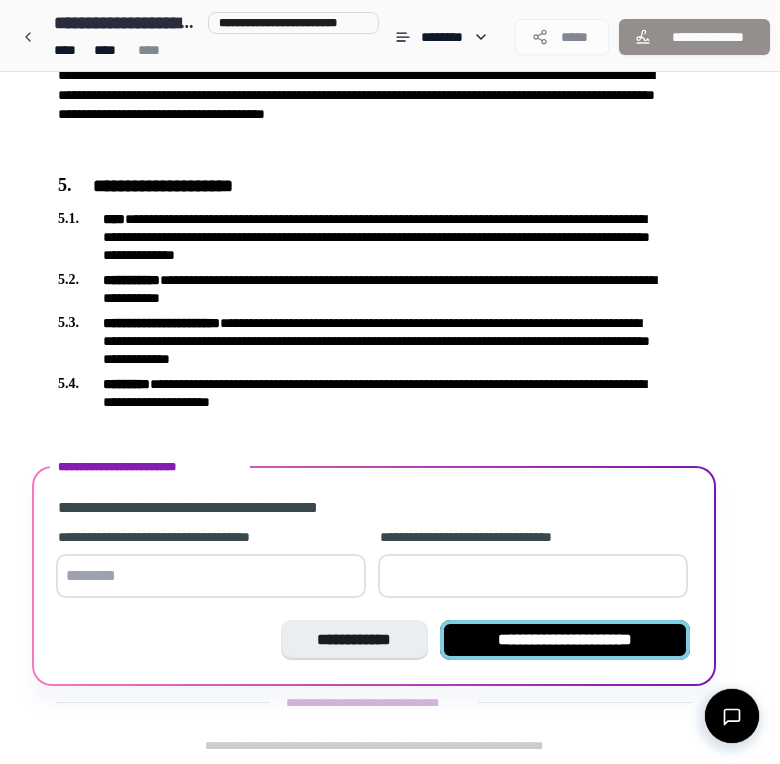 click on "**********" at bounding box center [565, 640] 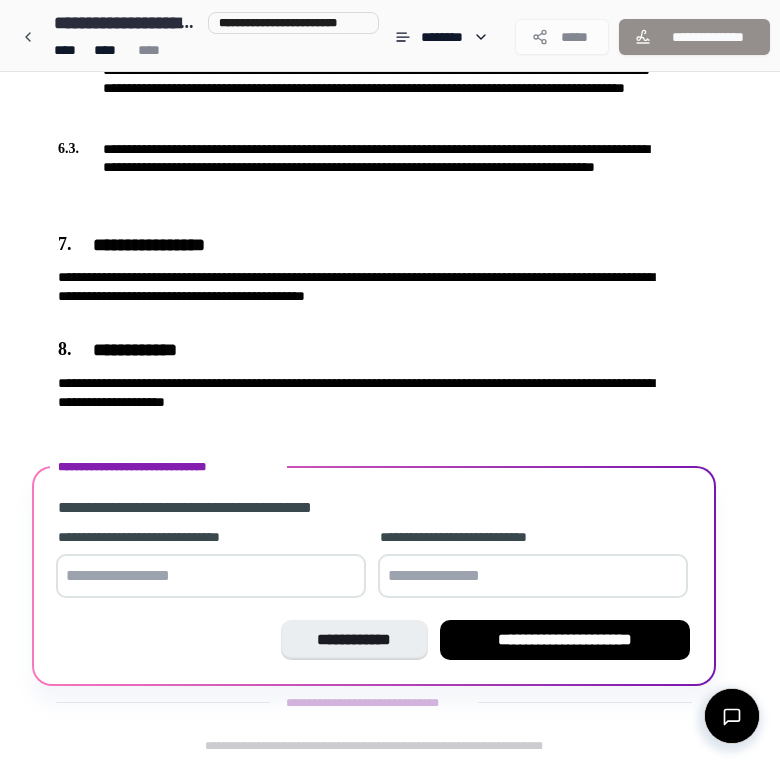scroll, scrollTop: 1725, scrollLeft: 0, axis: vertical 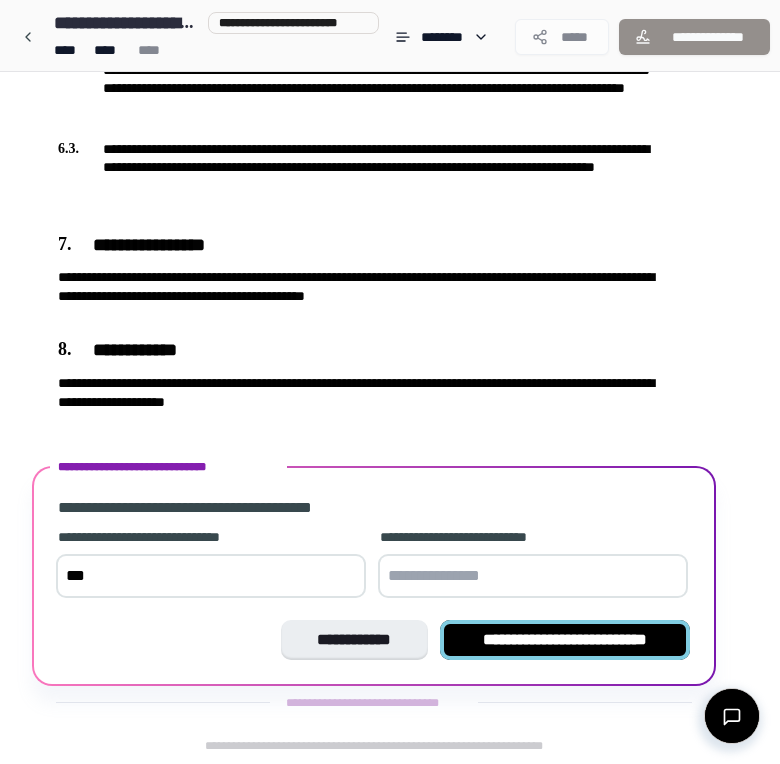 type on "***" 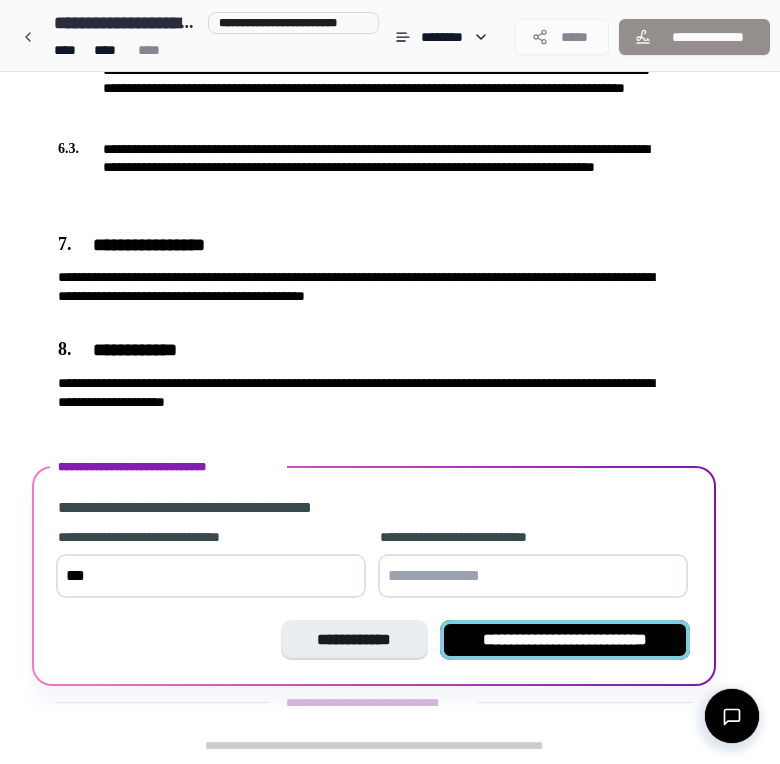 click on "**********" at bounding box center (565, 640) 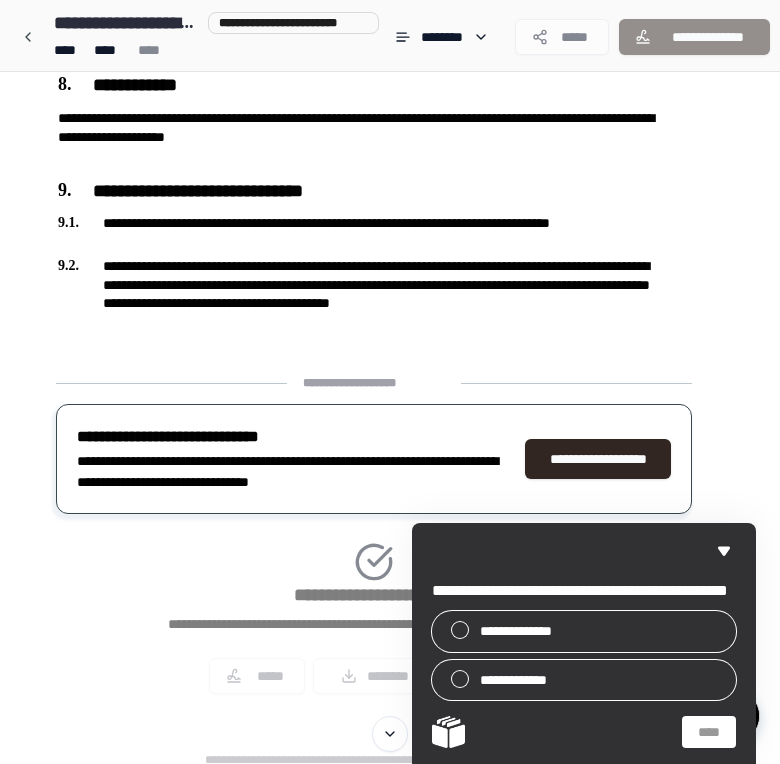 scroll, scrollTop: 1968, scrollLeft: 0, axis: vertical 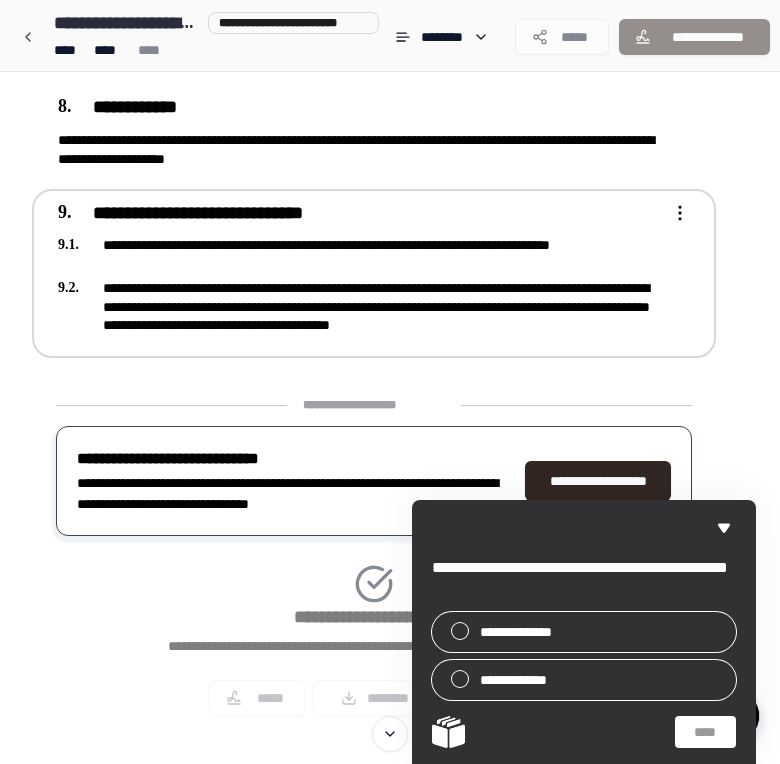 click on "**********" at bounding box center (360, 306) 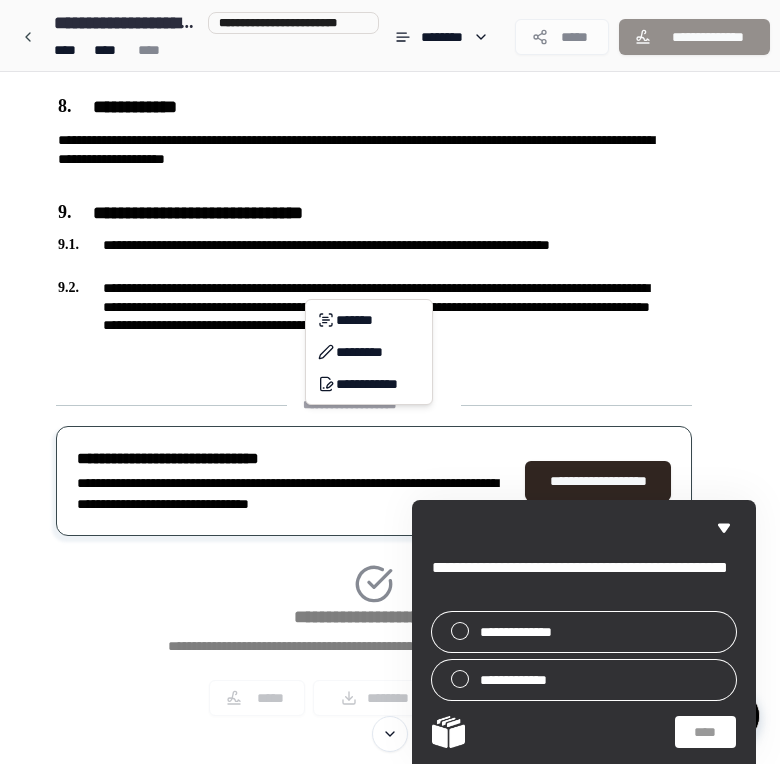 click on "**********" at bounding box center (390, -584) 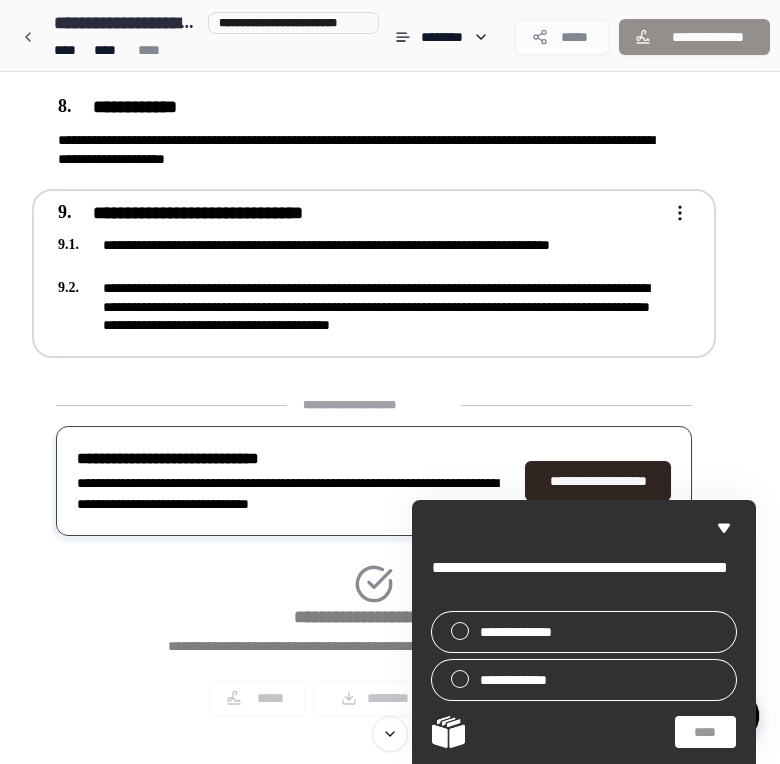 click on "**********" at bounding box center (374, 274) 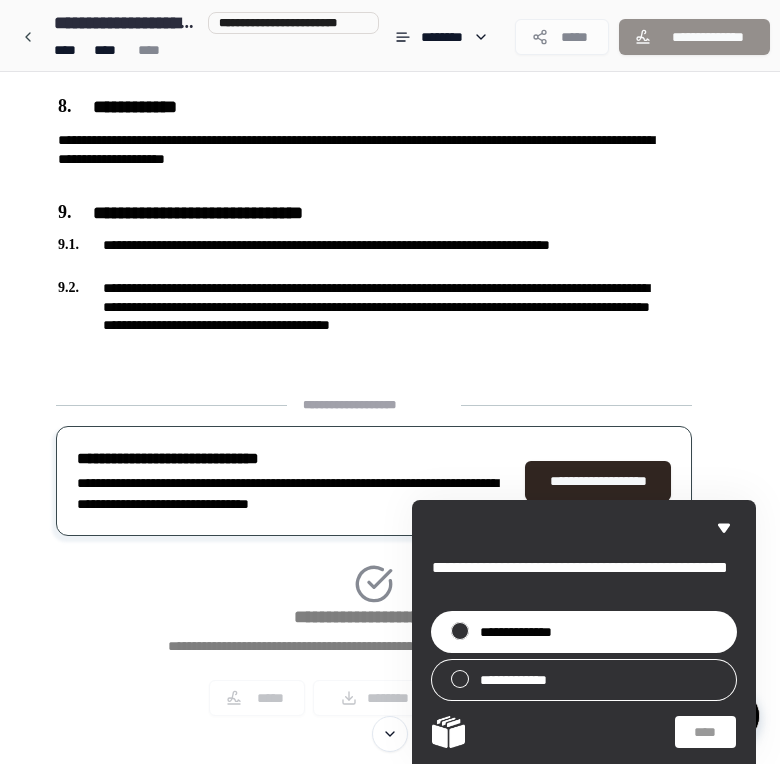 click on "**********" at bounding box center [526, 632] 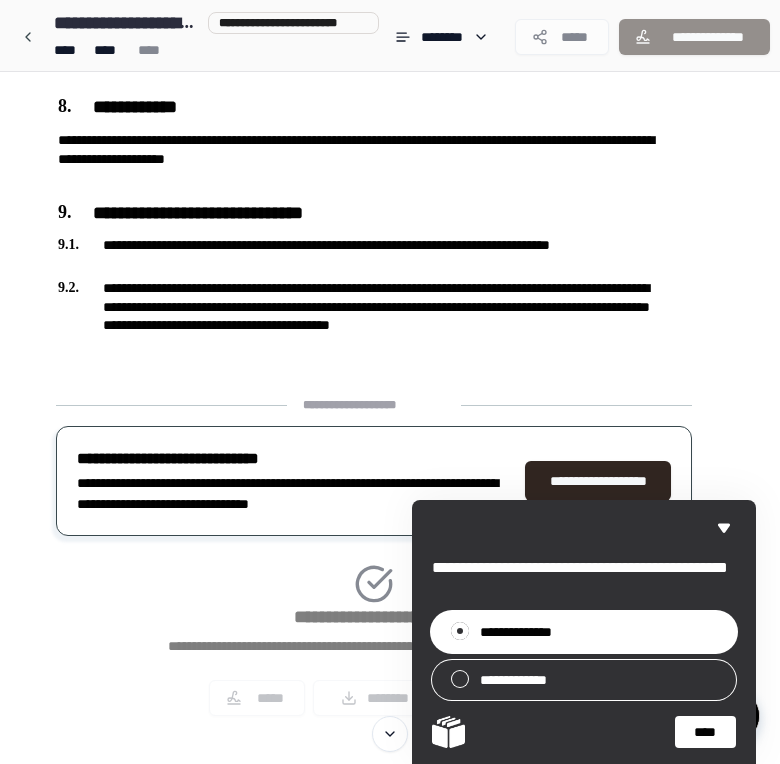 click on "****" at bounding box center (705, 732) 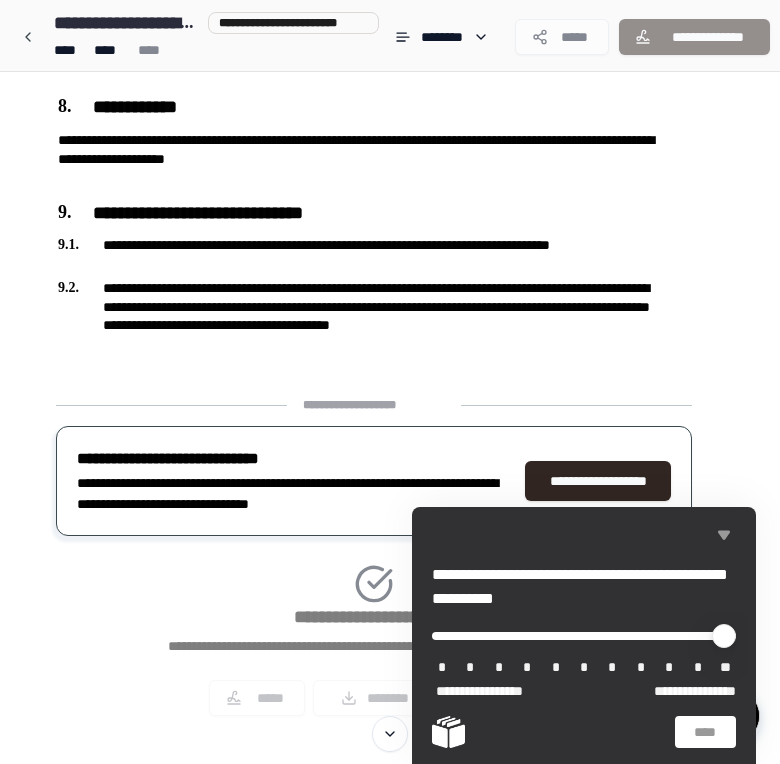 click 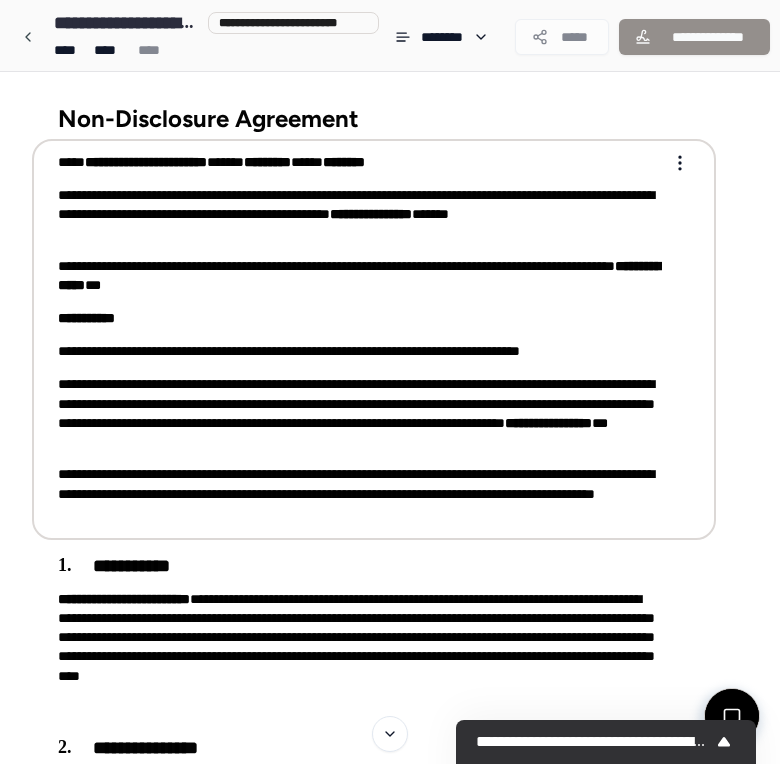 scroll, scrollTop: 0, scrollLeft: 0, axis: both 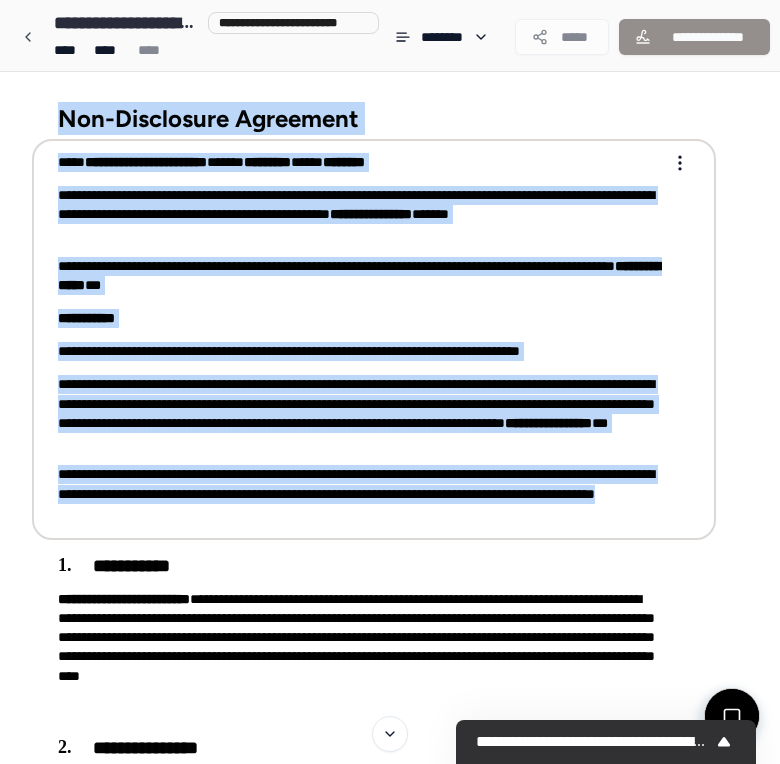 drag, startPoint x: 61, startPoint y: 113, endPoint x: 334, endPoint y: 525, distance: 494.2398 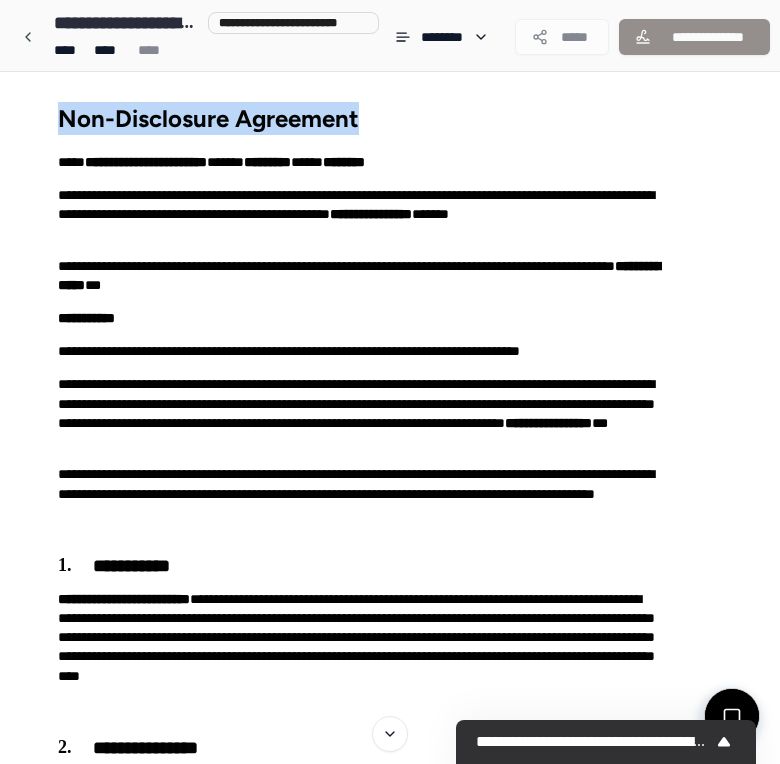 click on "**********" at bounding box center [390, 1420] 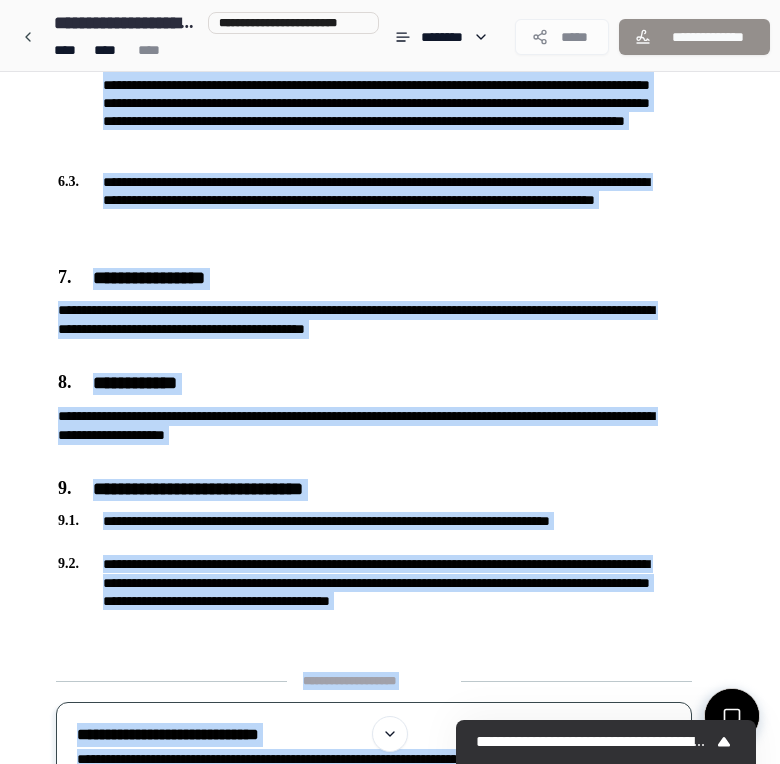 scroll, scrollTop: 2004, scrollLeft: 0, axis: vertical 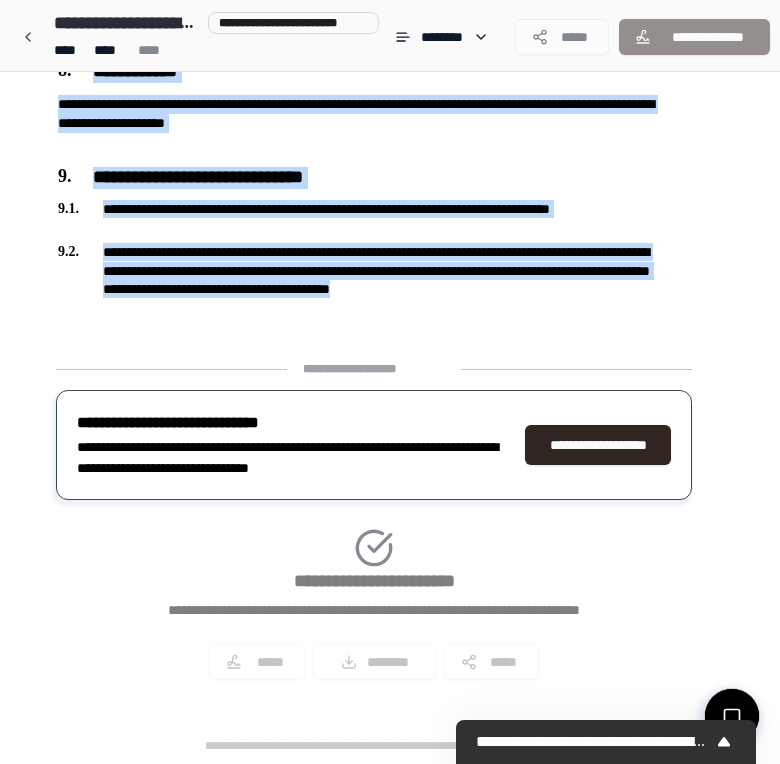 drag, startPoint x: 62, startPoint y: 117, endPoint x: 683, endPoint y: 323, distance: 654.27594 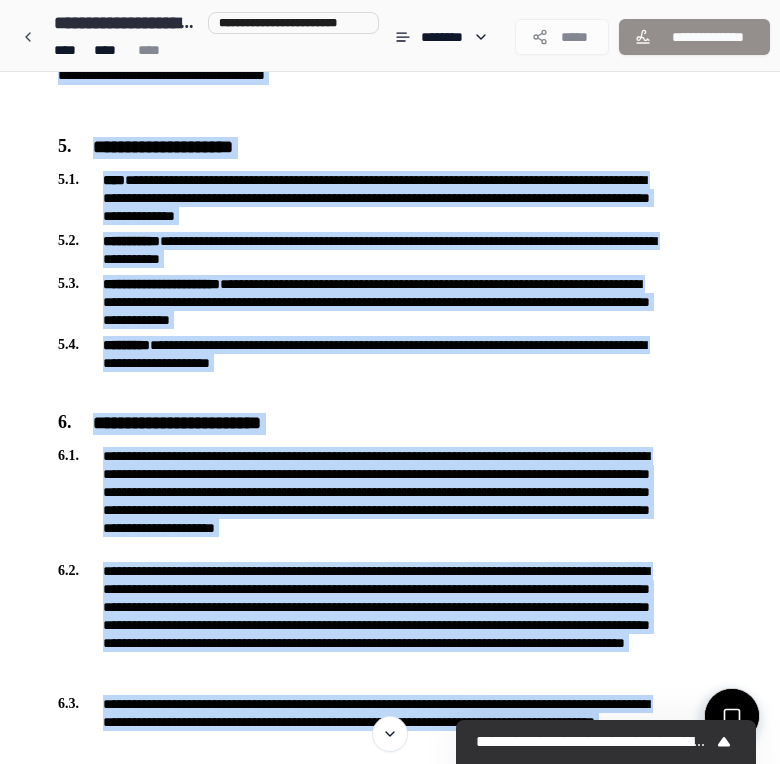 scroll, scrollTop: 1156, scrollLeft: 0, axis: vertical 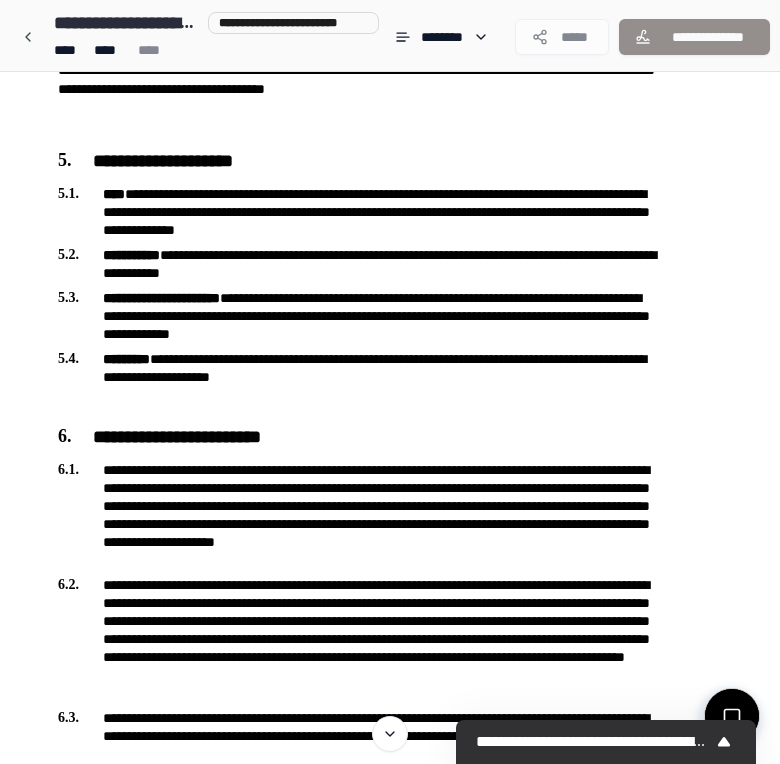 click on "**** **** ****" at bounding box center (212, 50) 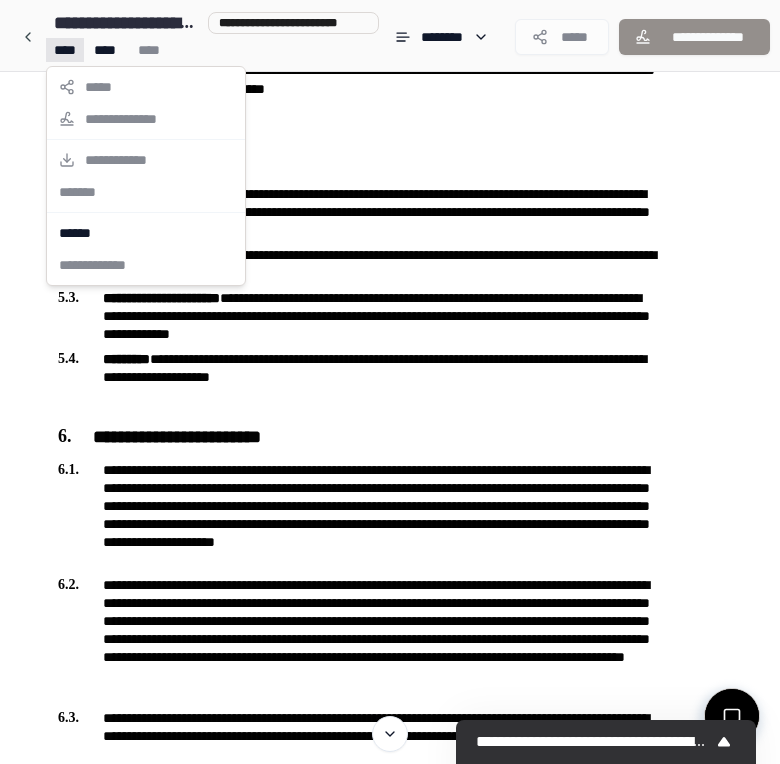 click on "**********" at bounding box center (390, 228) 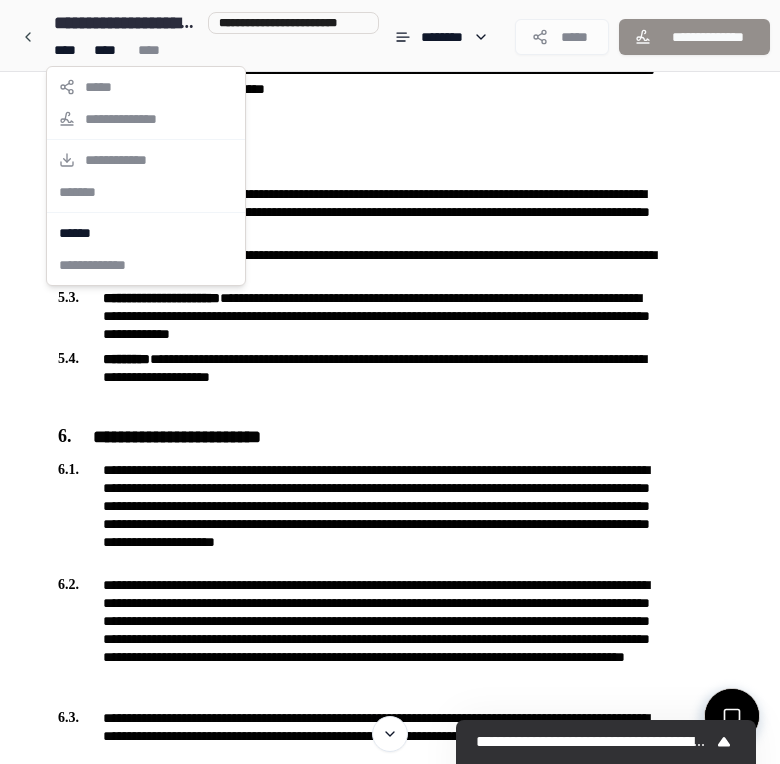 click on "**********" at bounding box center [390, 228] 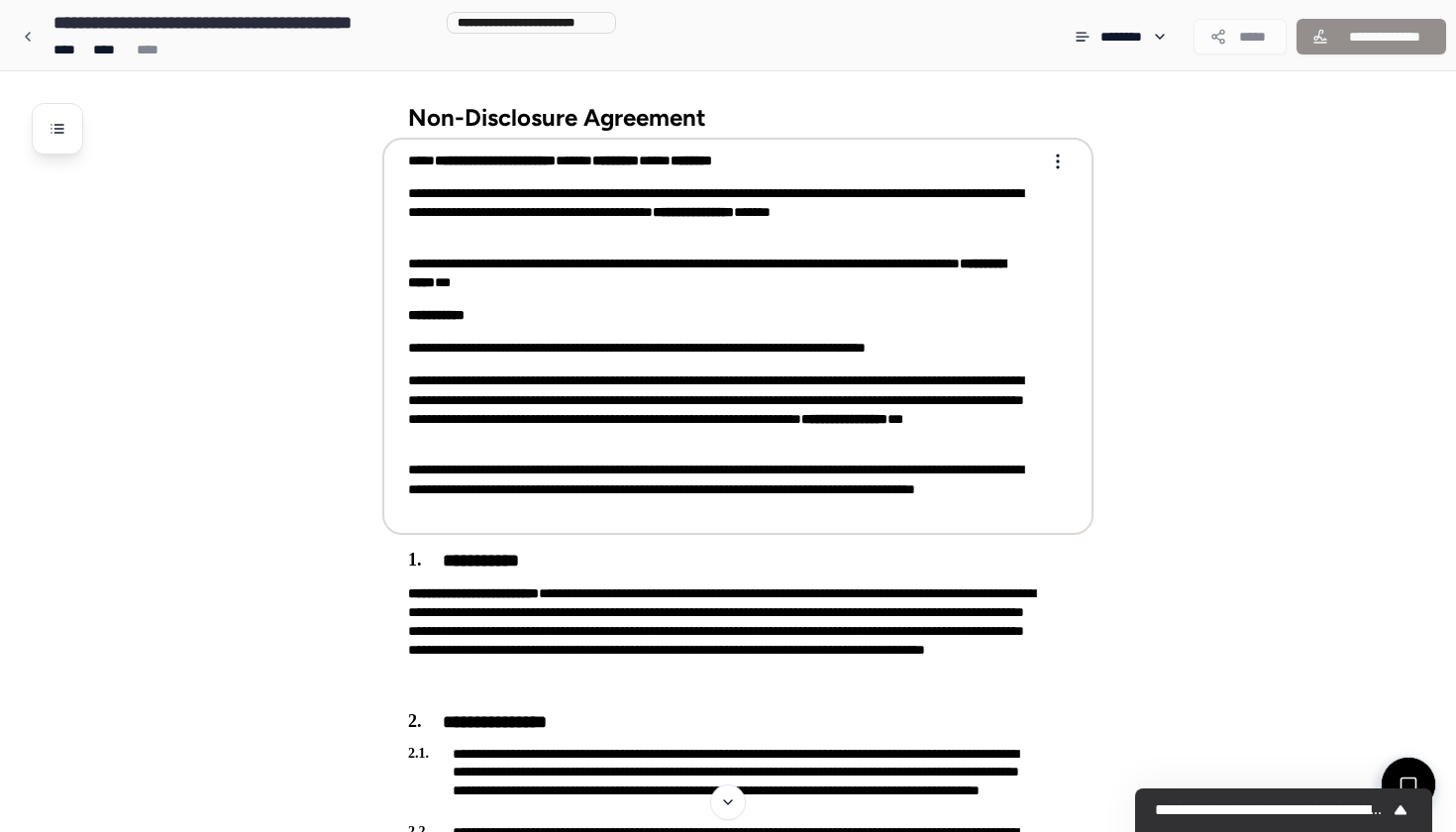 scroll, scrollTop: 1, scrollLeft: 0, axis: vertical 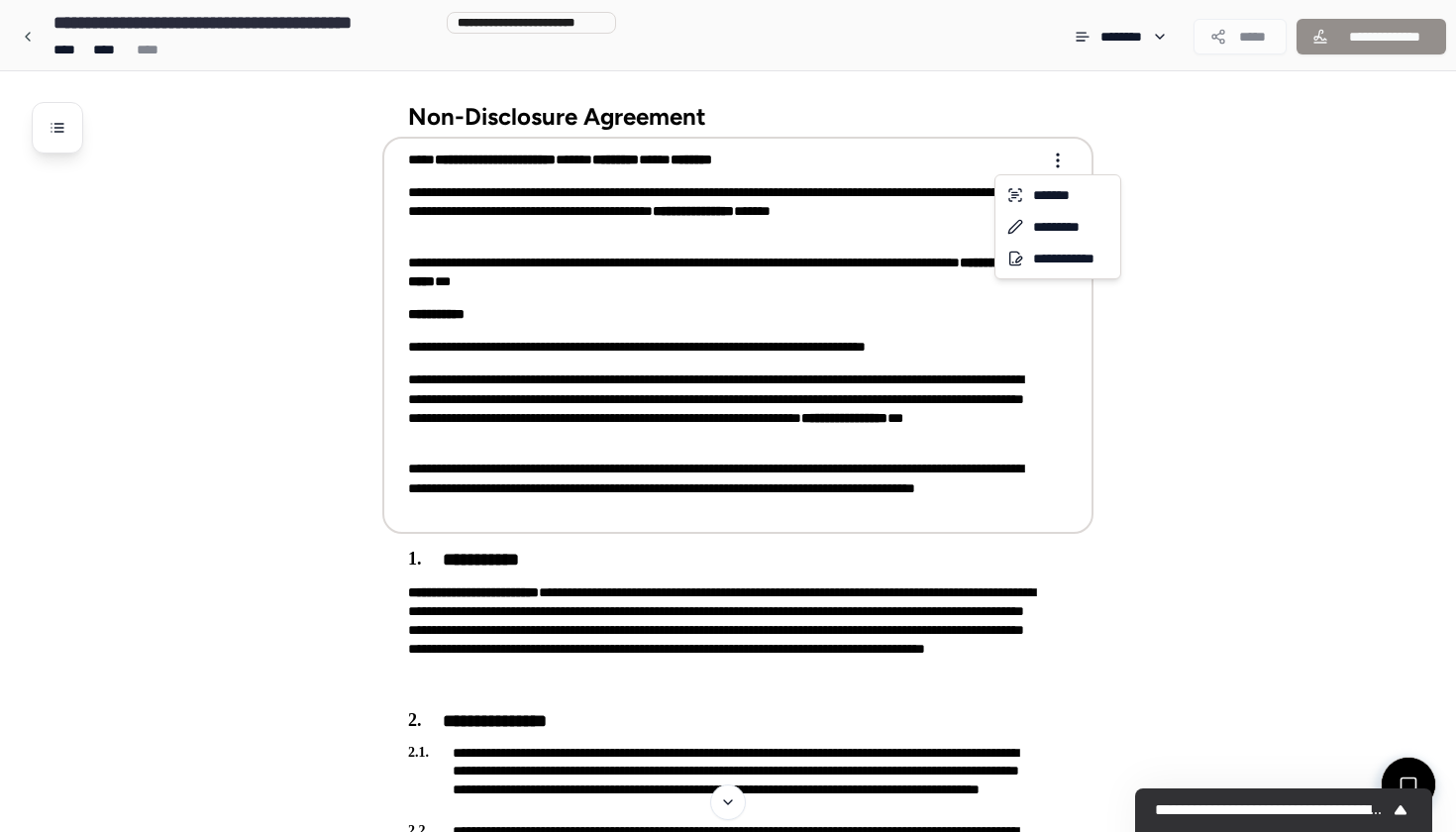 click on "**********" at bounding box center [728, 1333] 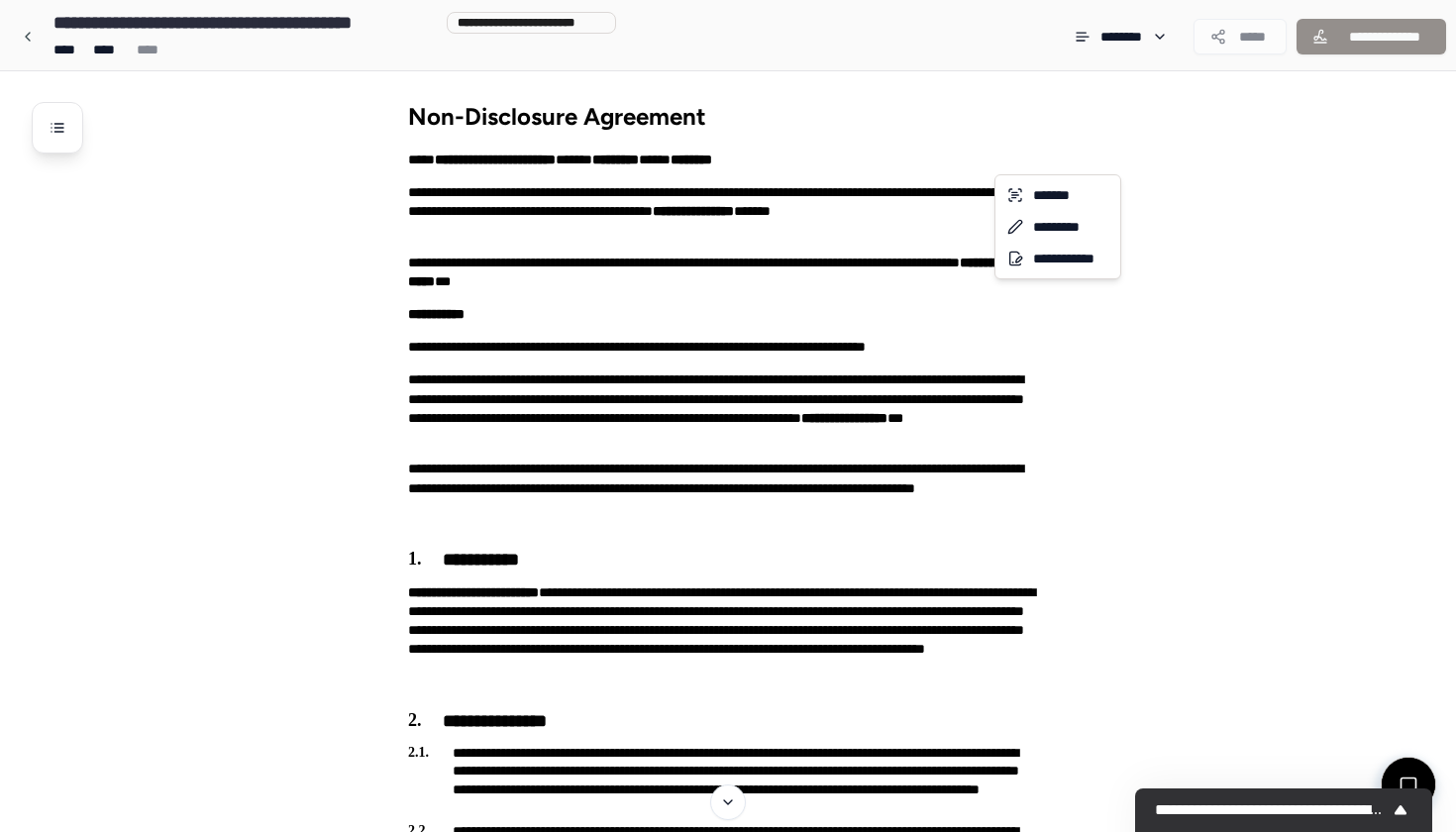 click on "**********" at bounding box center (728, 1333) 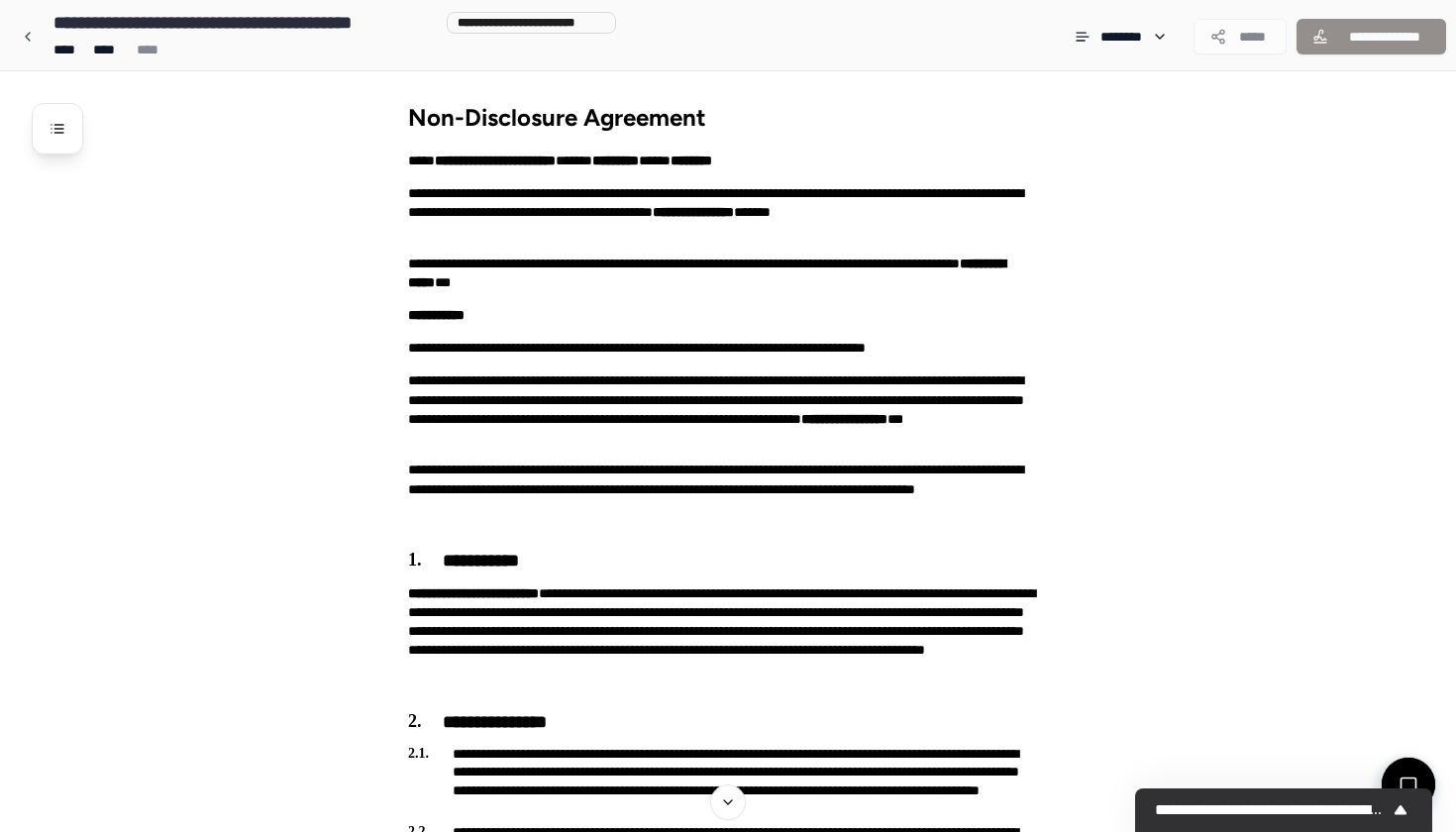 scroll, scrollTop: 0, scrollLeft: 0, axis: both 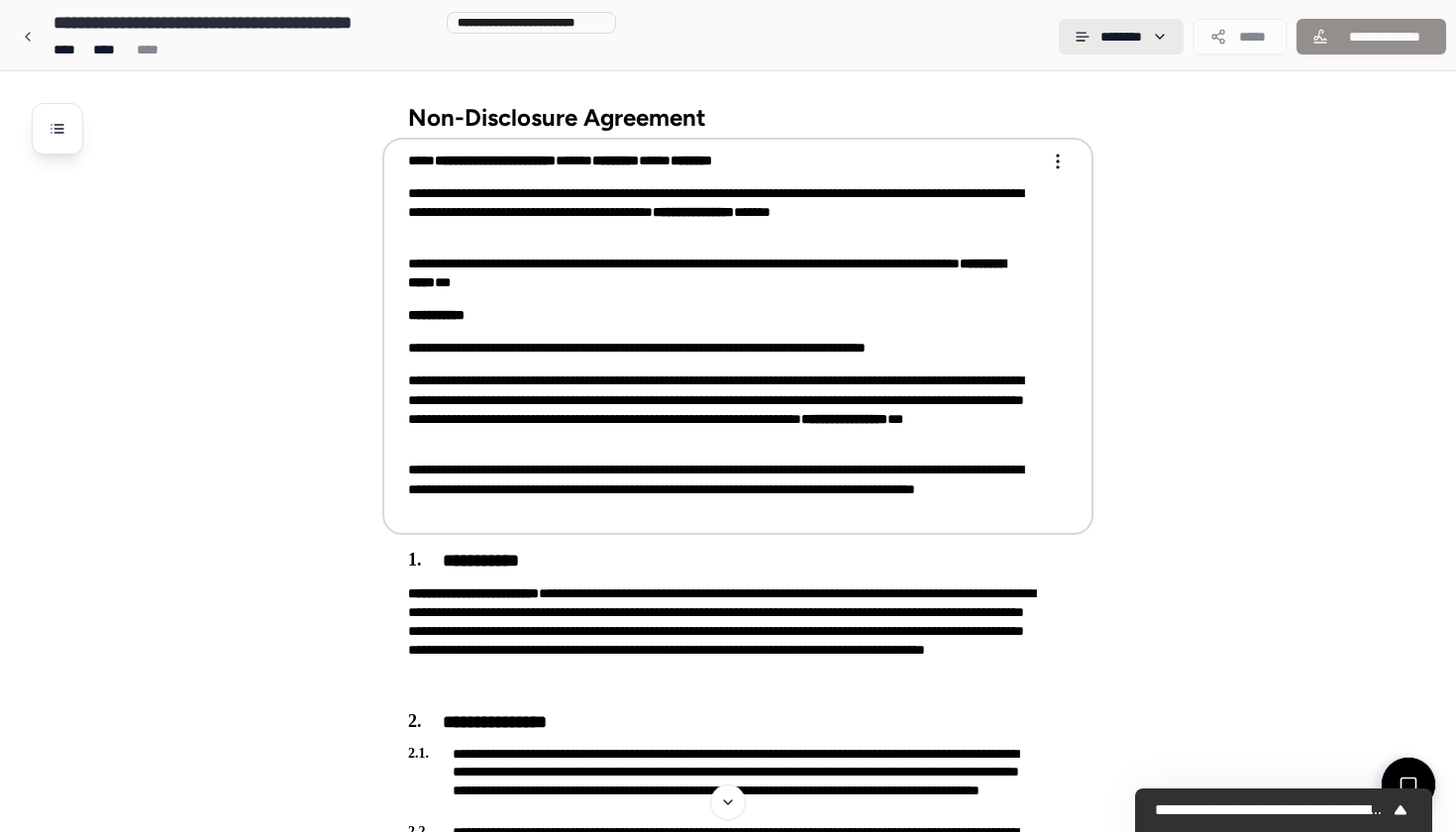 click on "**********" at bounding box center [728, 1334] 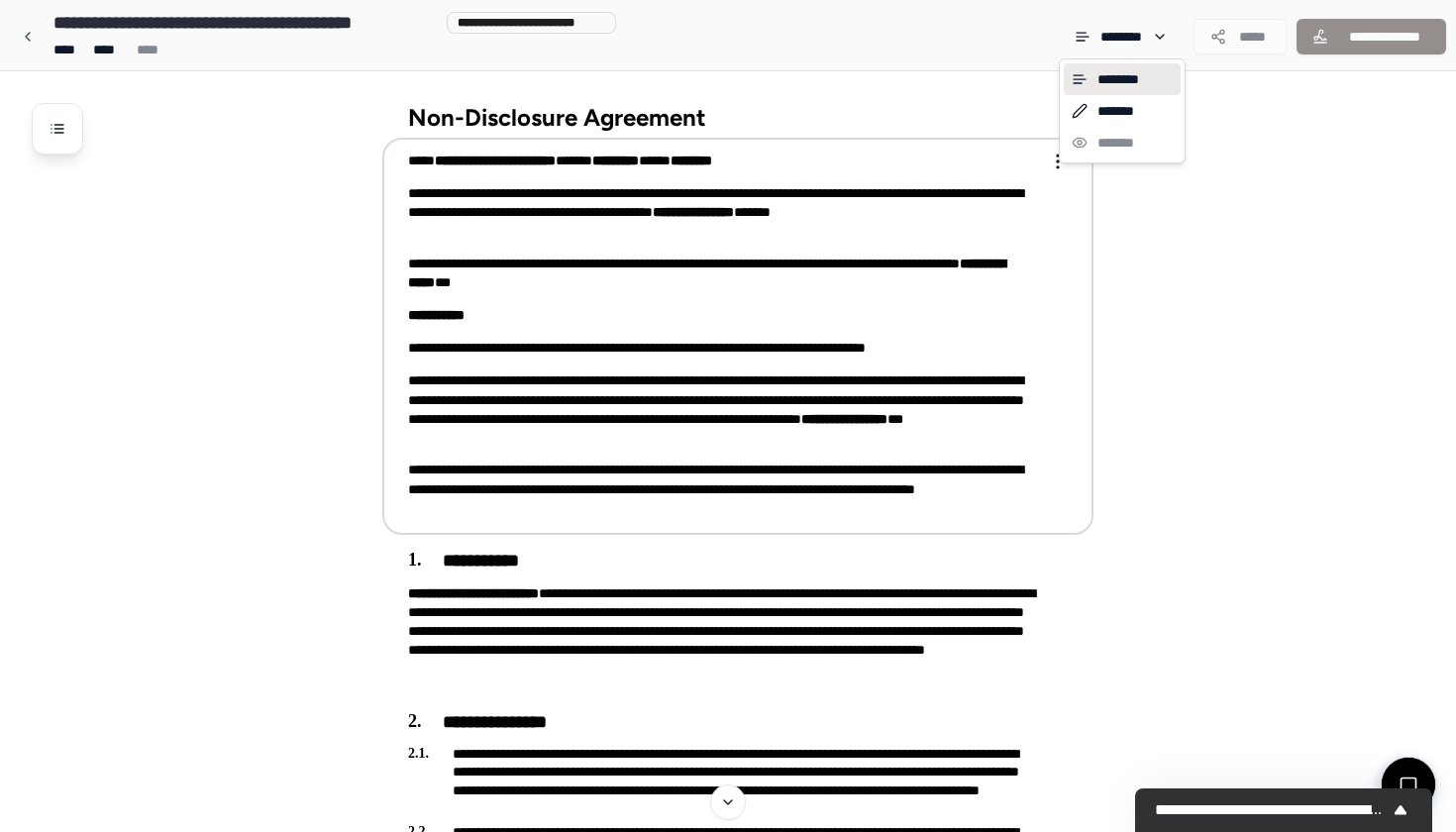 click on "**********" at bounding box center (728, 1334) 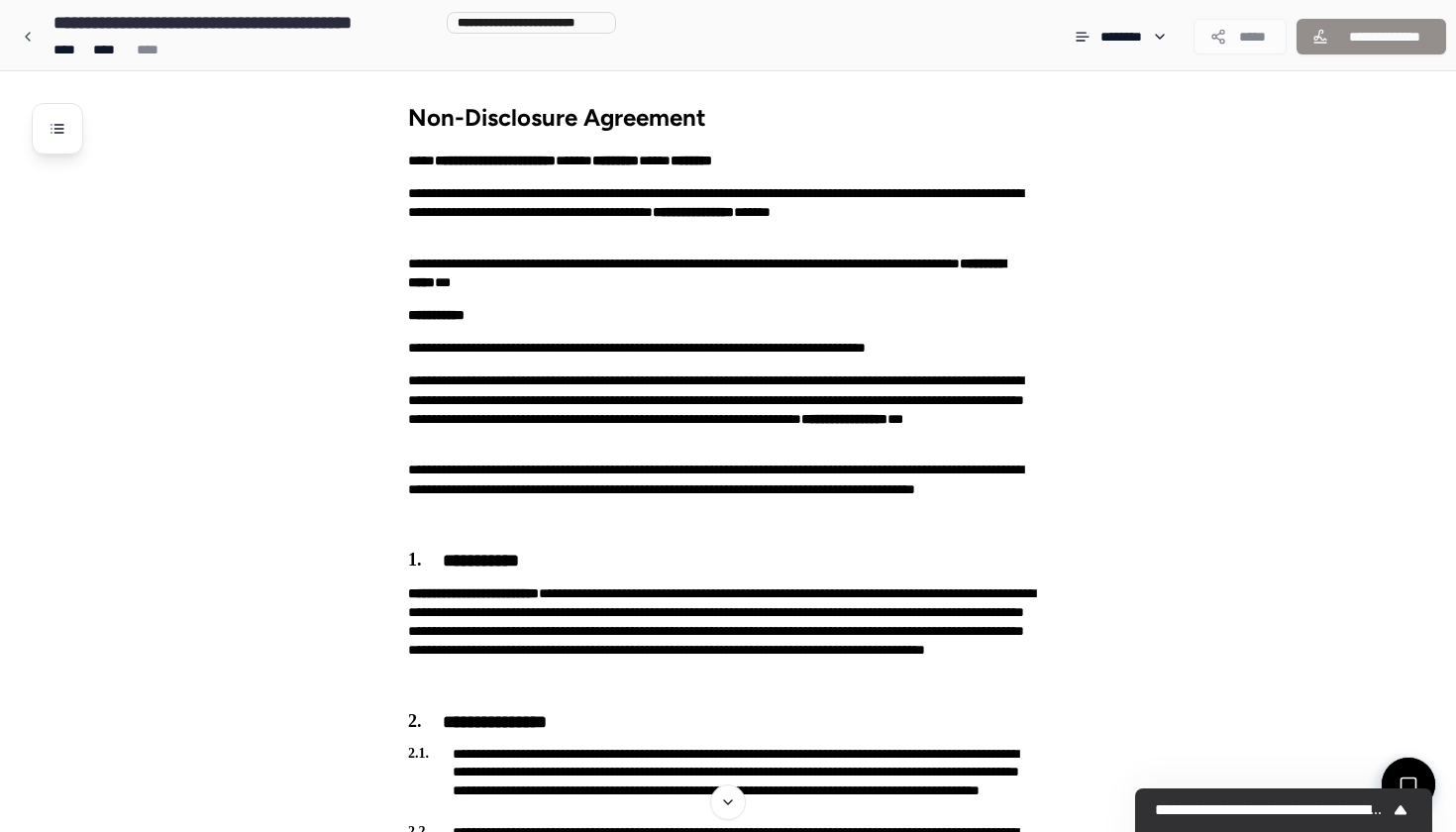 scroll, scrollTop: 0, scrollLeft: 0, axis: both 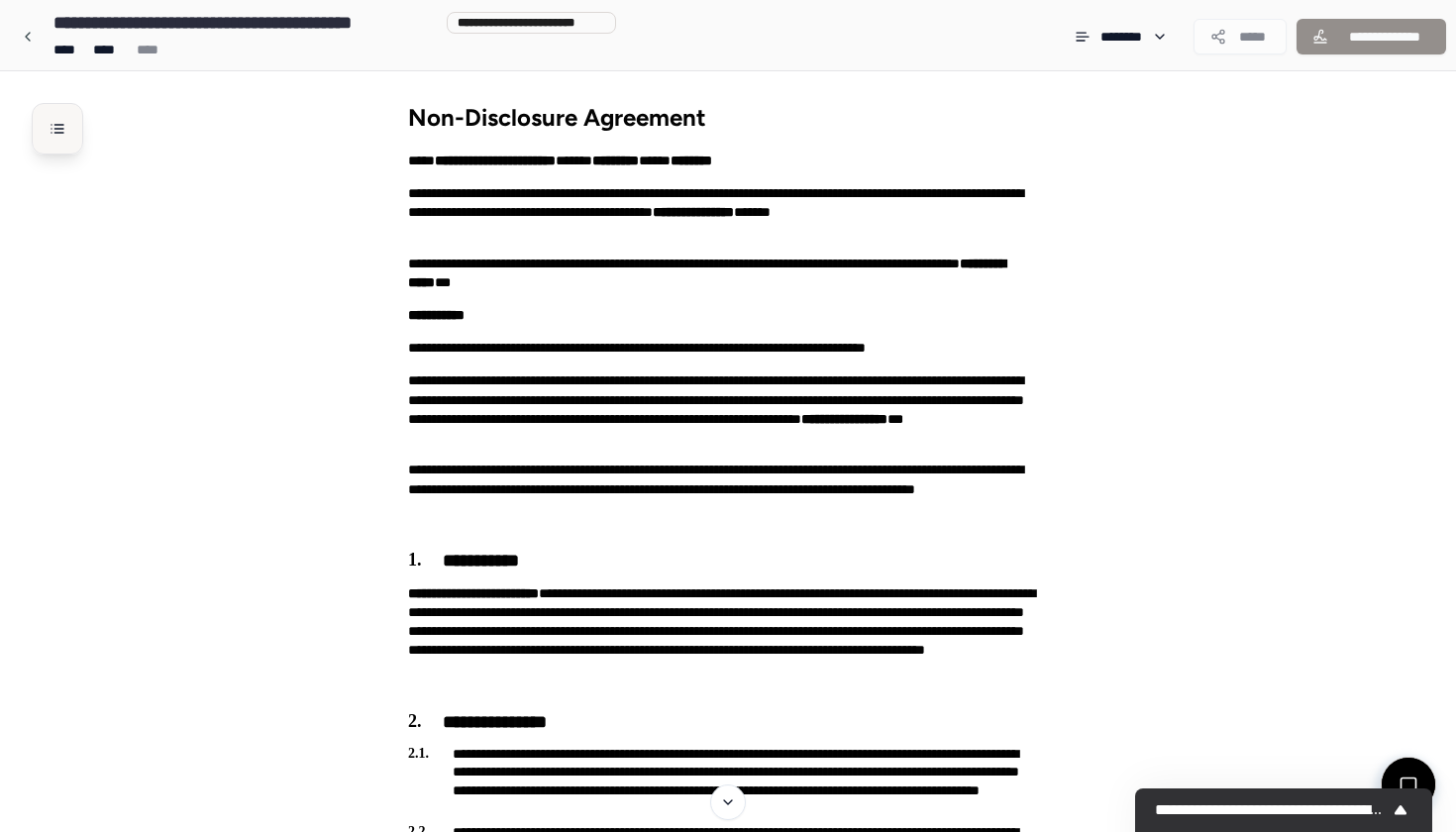 click at bounding box center (57, 129) 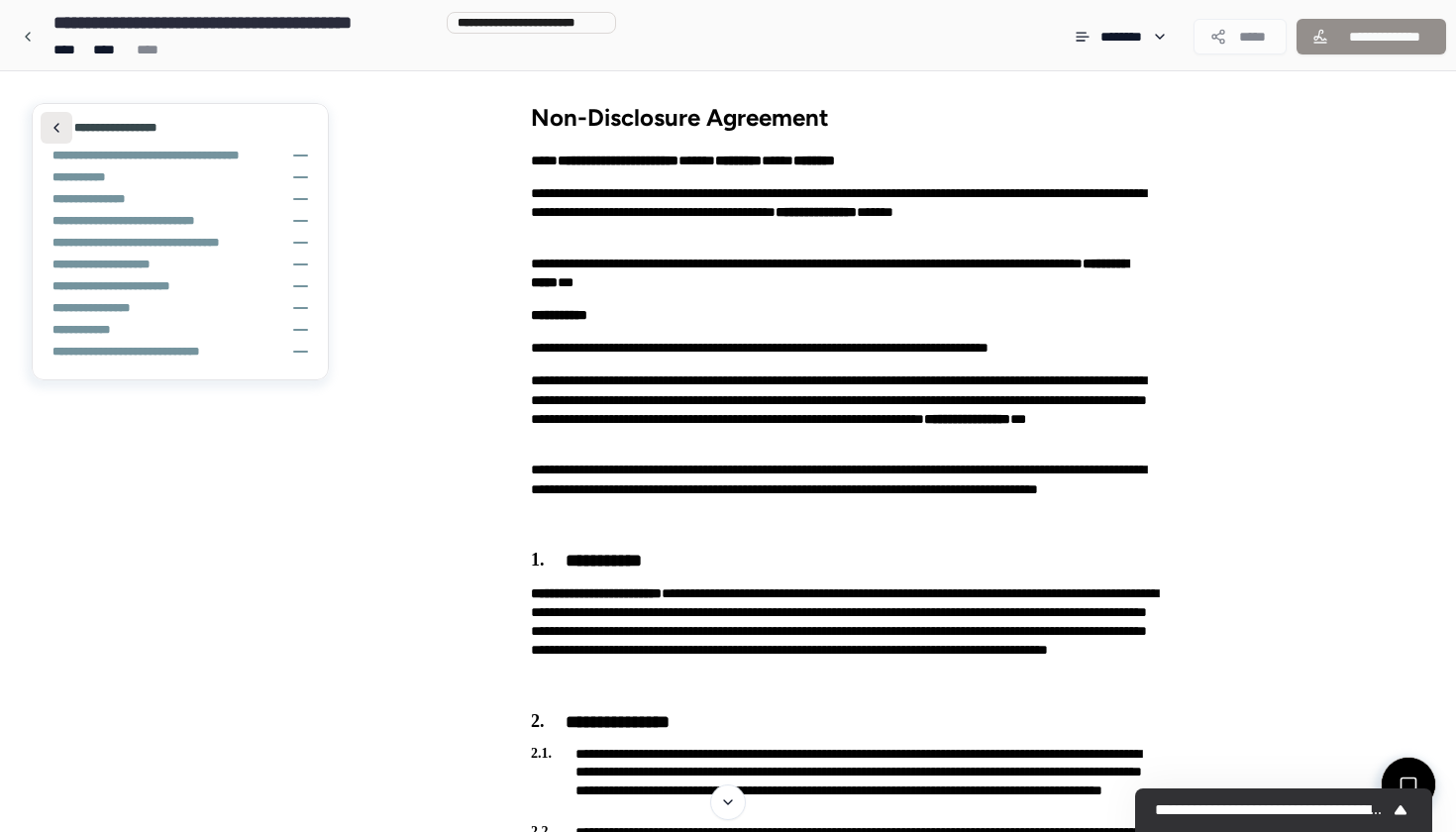 click at bounding box center [56, 128] 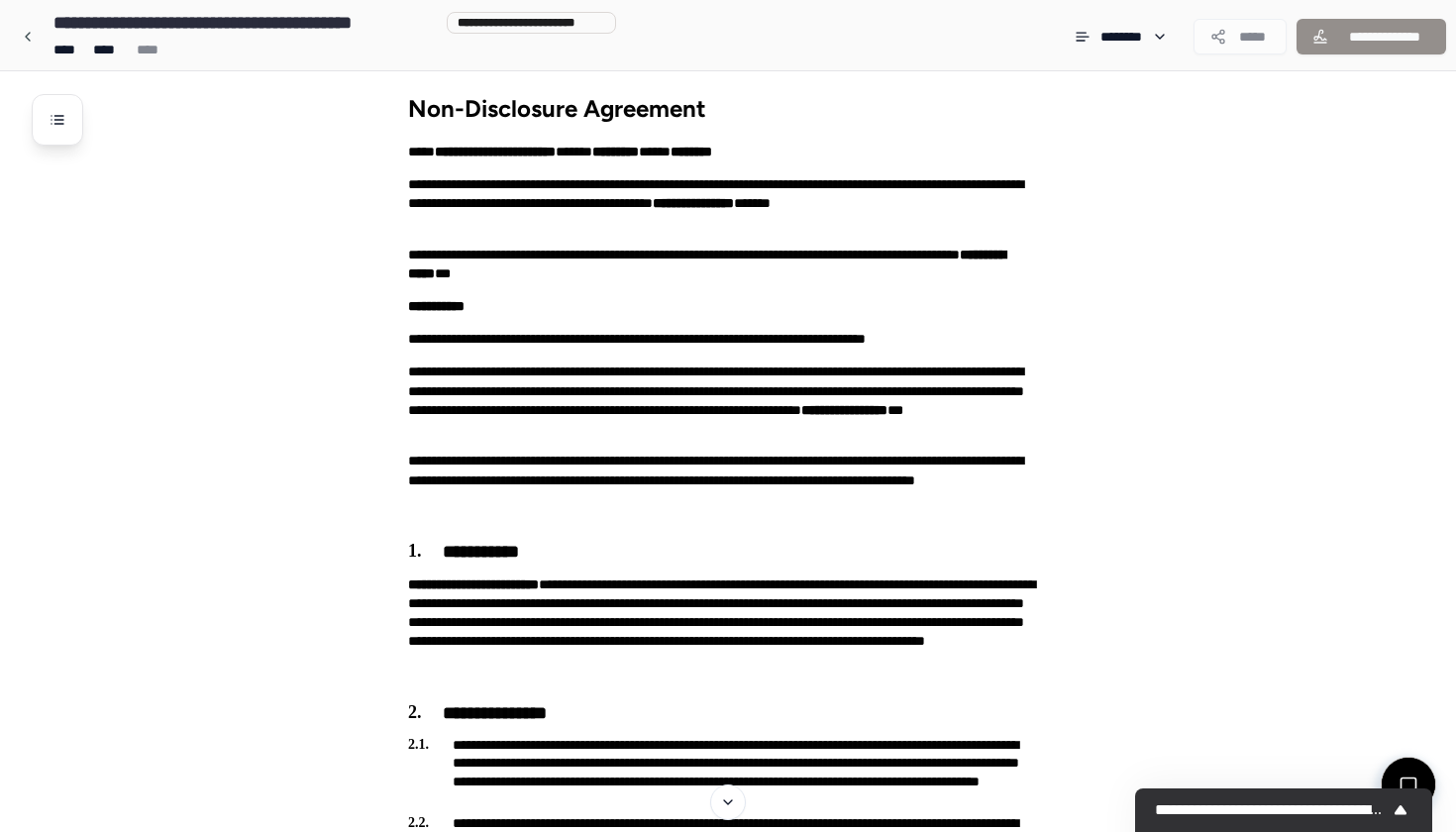 scroll, scrollTop: 11, scrollLeft: 0, axis: vertical 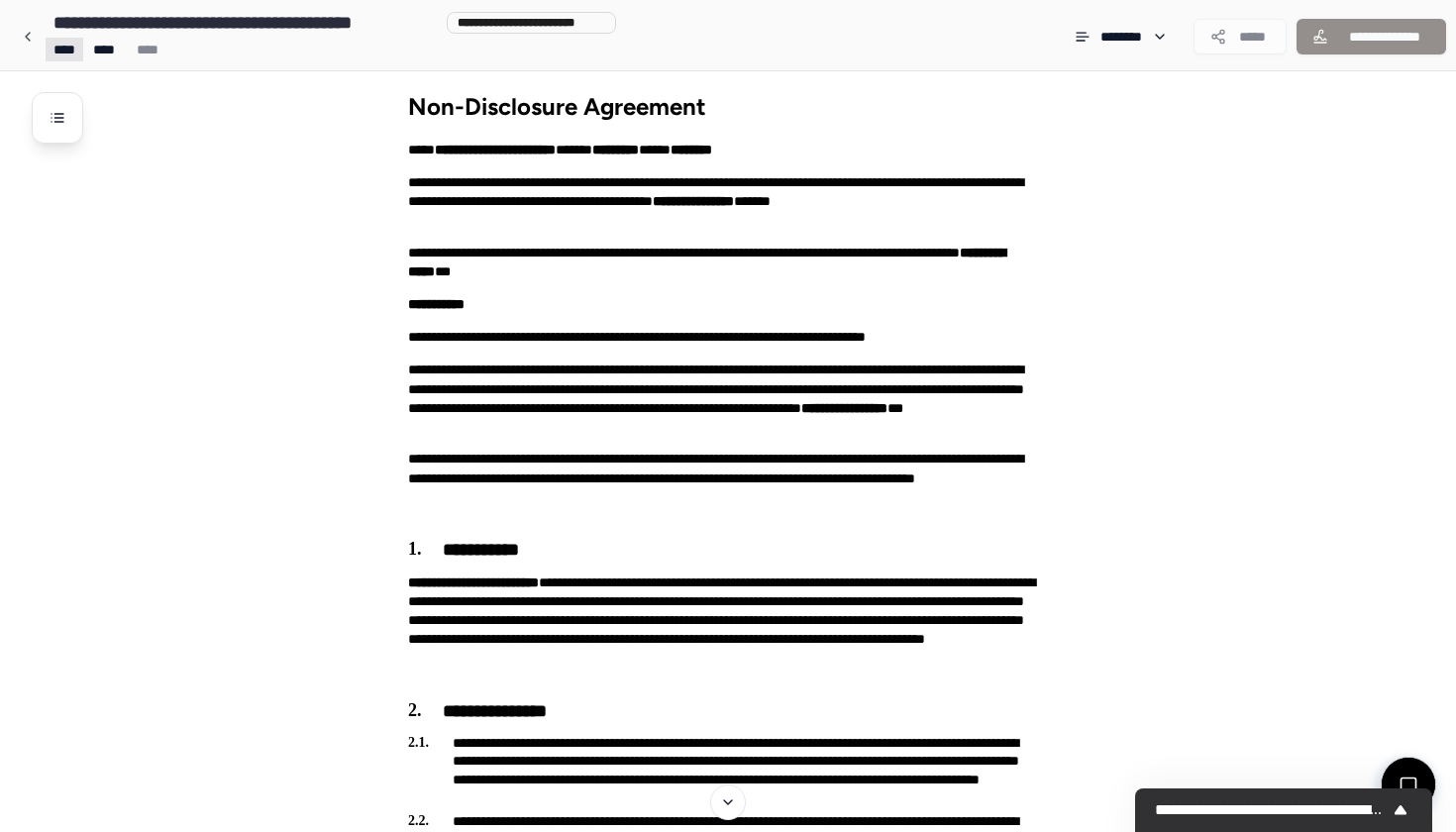 click on "**********" at bounding box center [728, 1323] 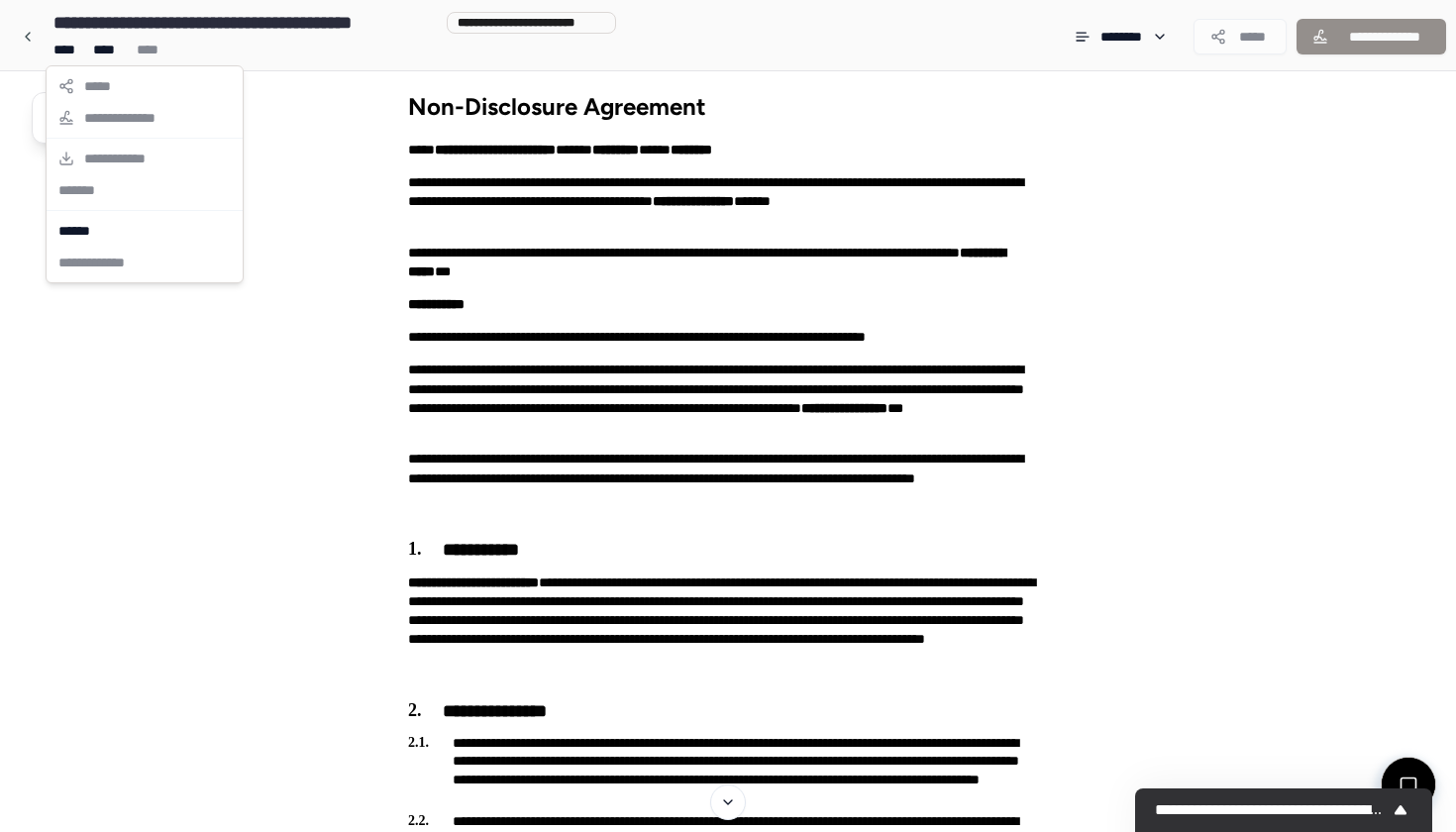 click on "**********" at bounding box center [145, 174] 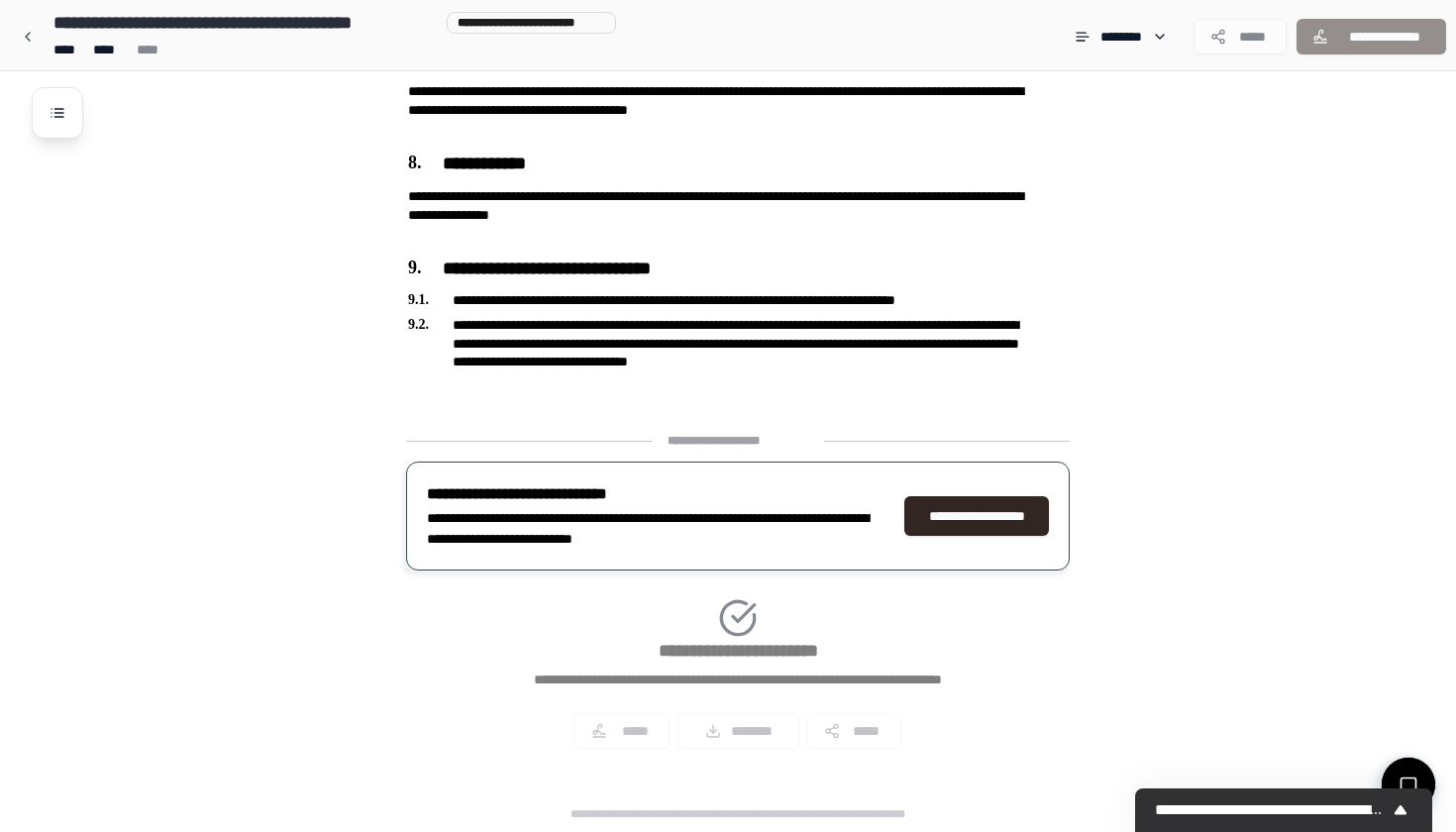 scroll, scrollTop: 1836, scrollLeft: 0, axis: vertical 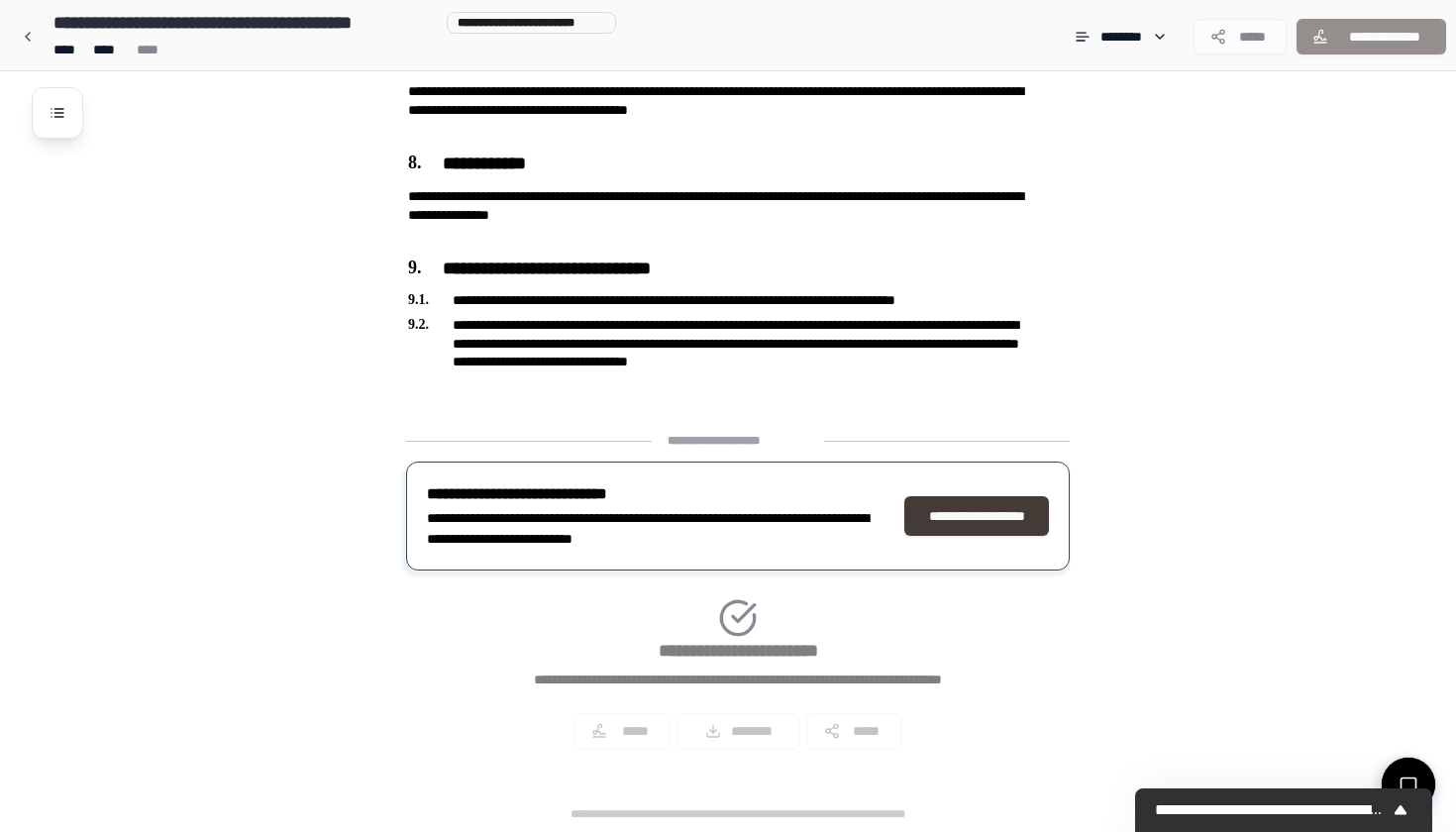 click on "**********" at bounding box center (977, 516) 